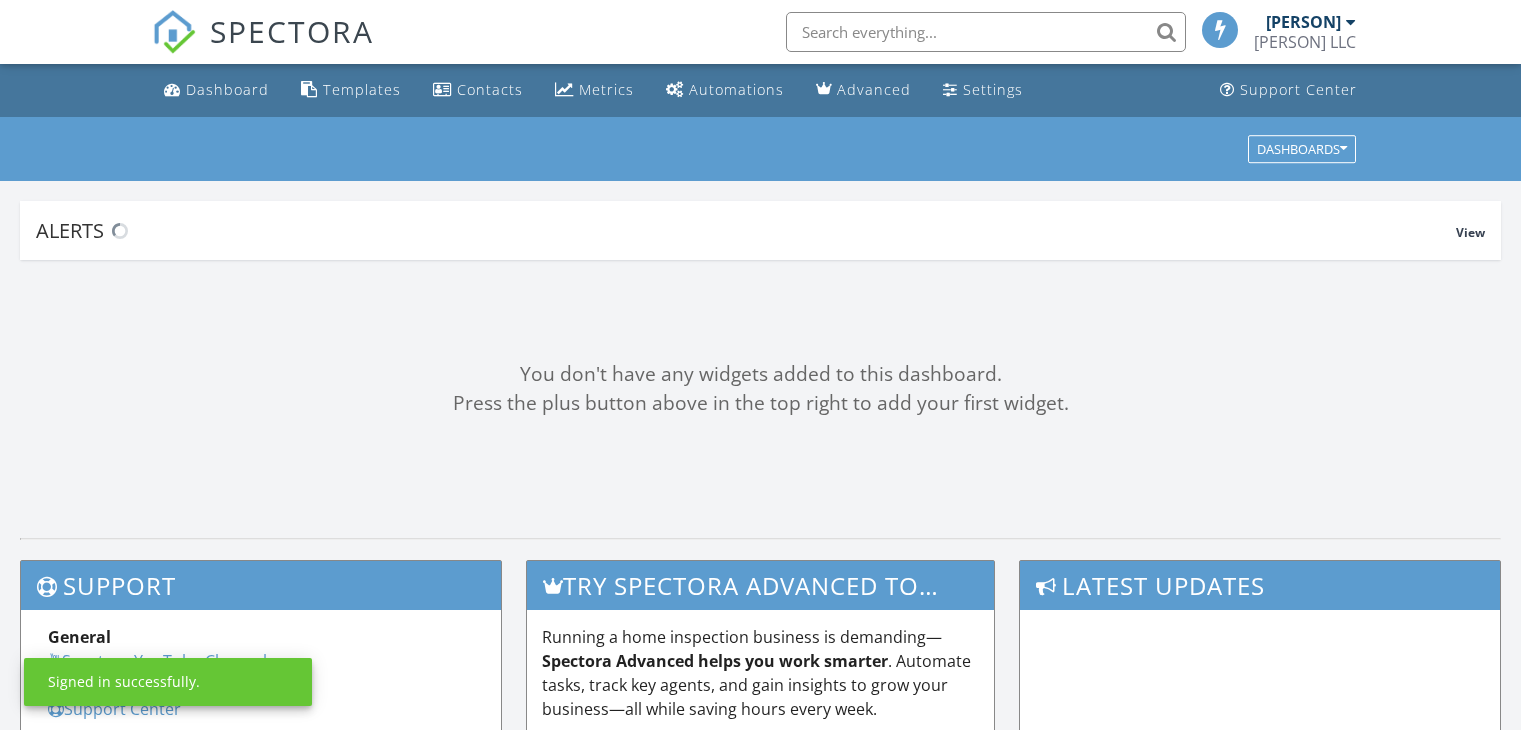 scroll, scrollTop: 0, scrollLeft: 0, axis: both 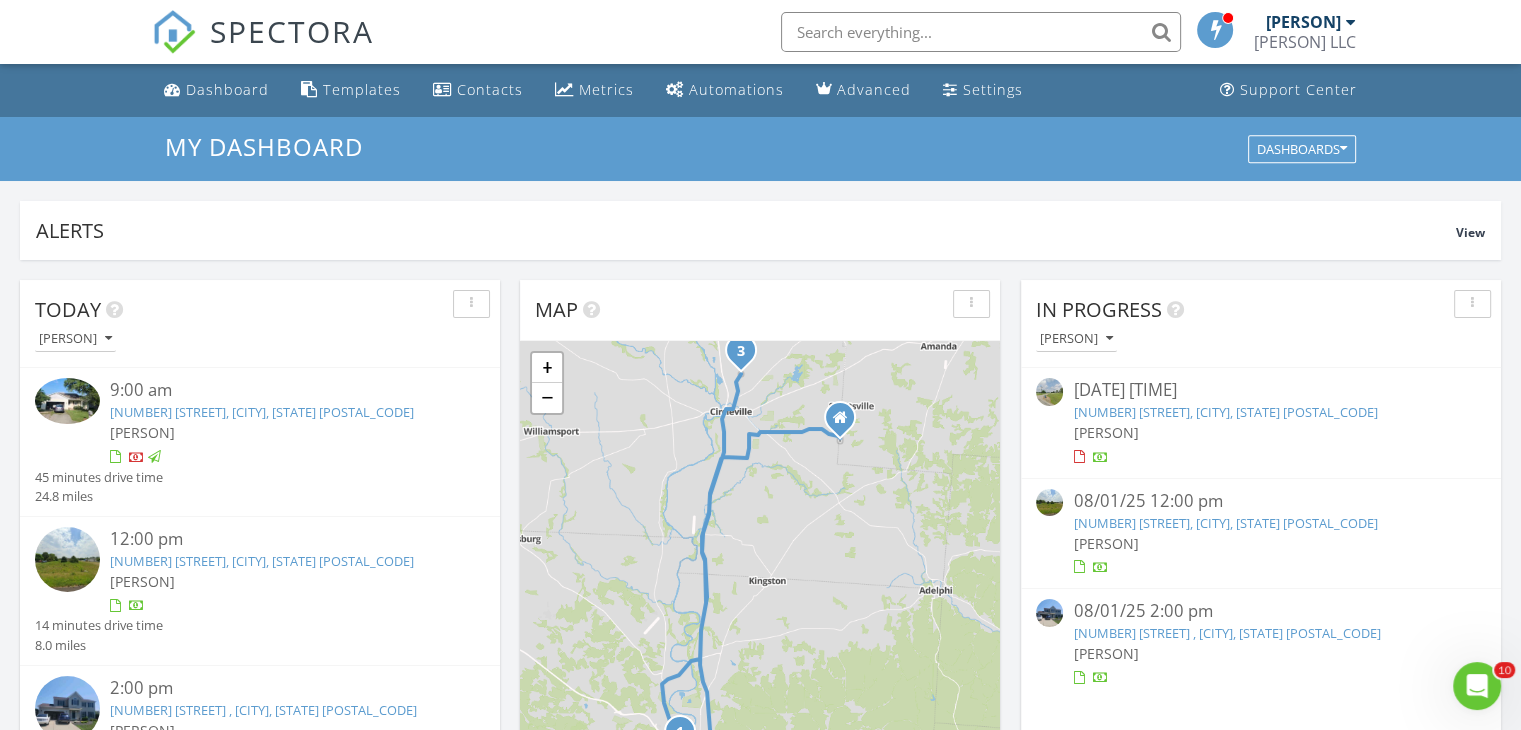 click at bounding box center [67, 559] 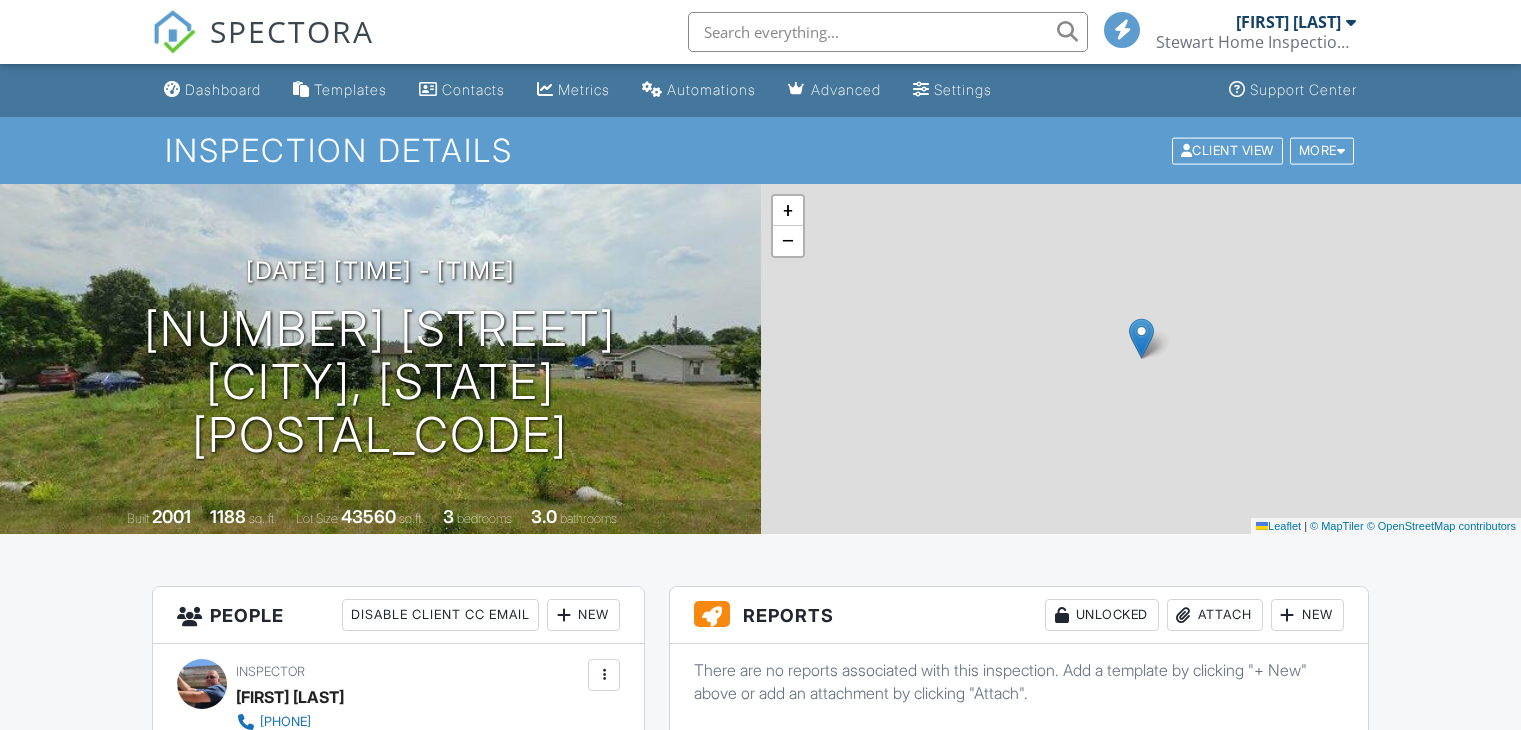 scroll, scrollTop: 0, scrollLeft: 0, axis: both 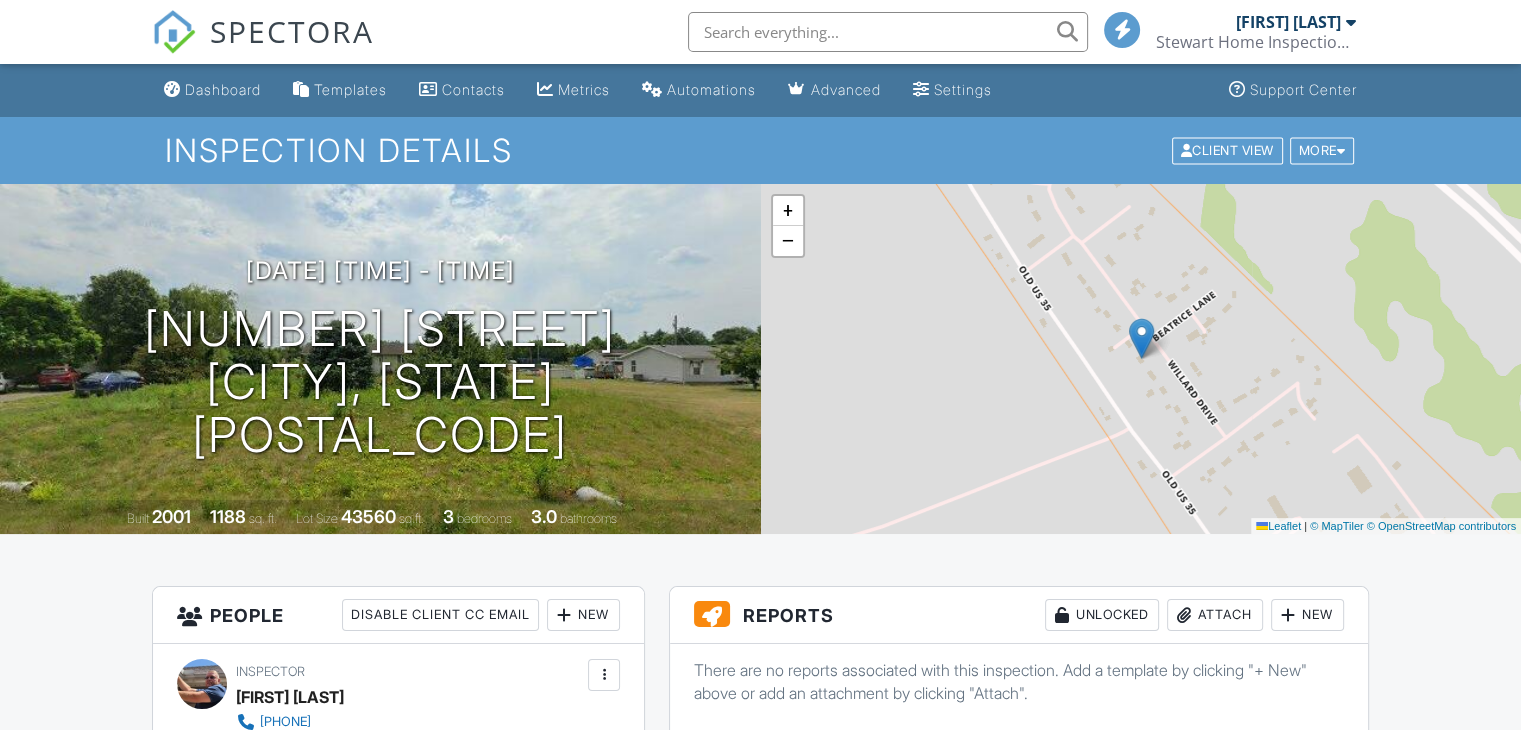 click on "Attach" at bounding box center (1215, 615) 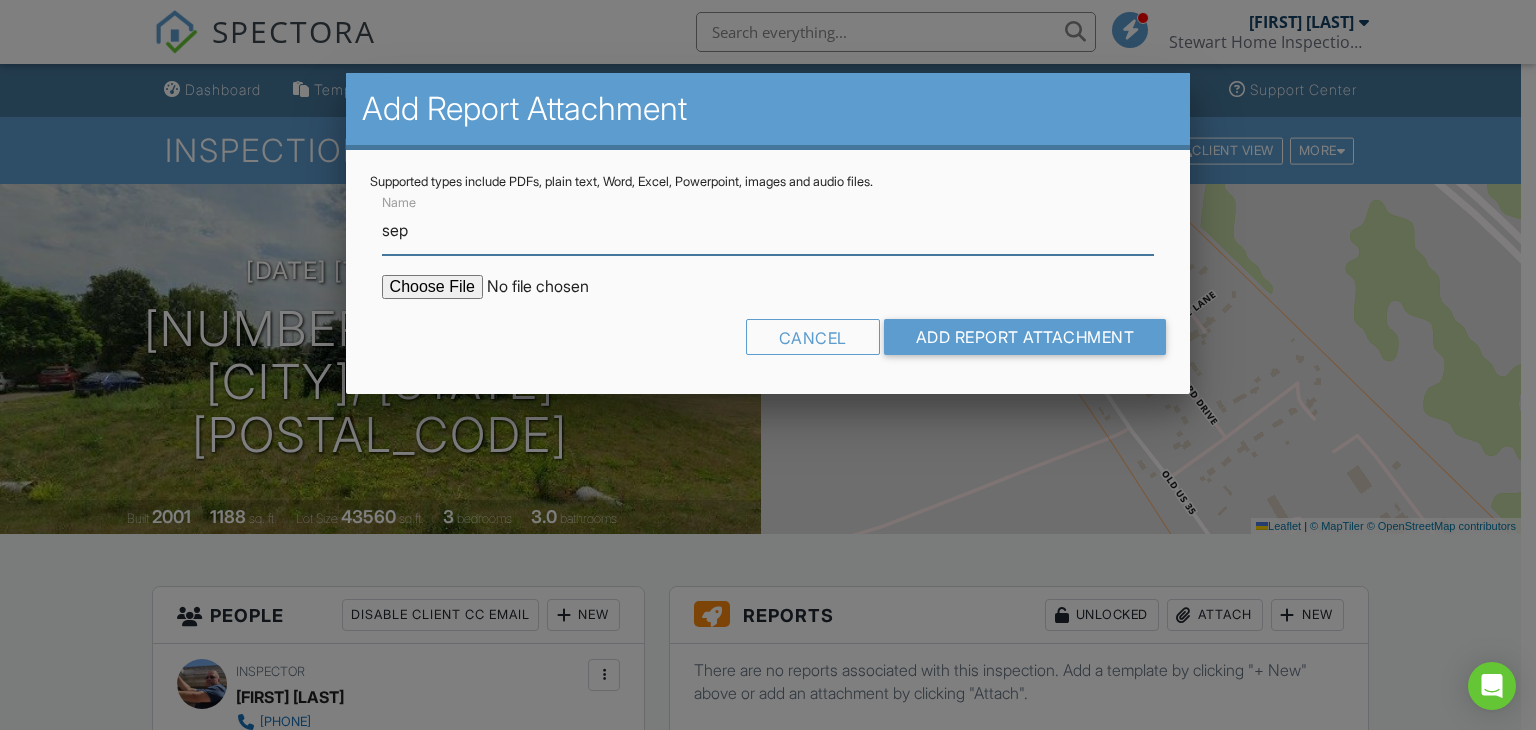 type on "septic report" 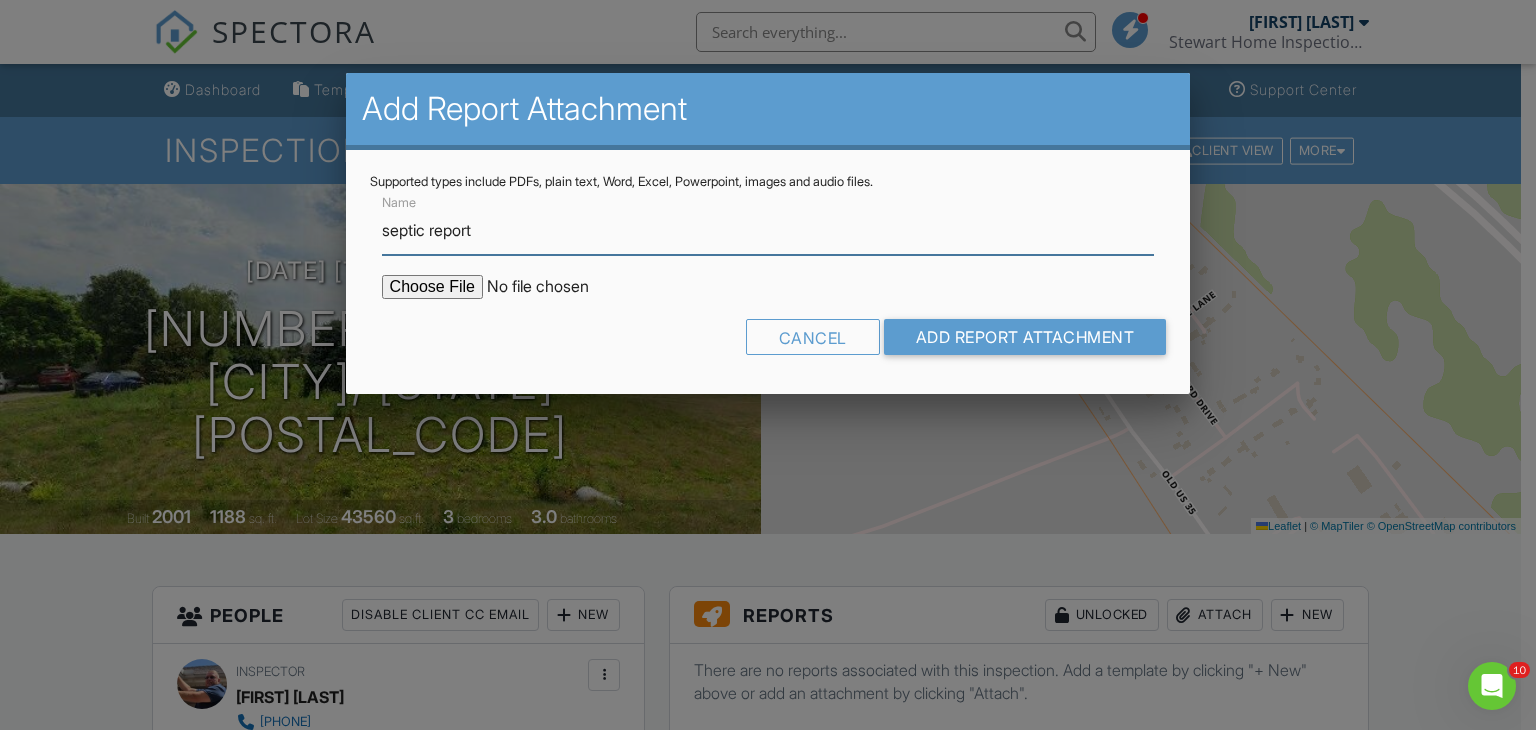 scroll, scrollTop: 0, scrollLeft: 0, axis: both 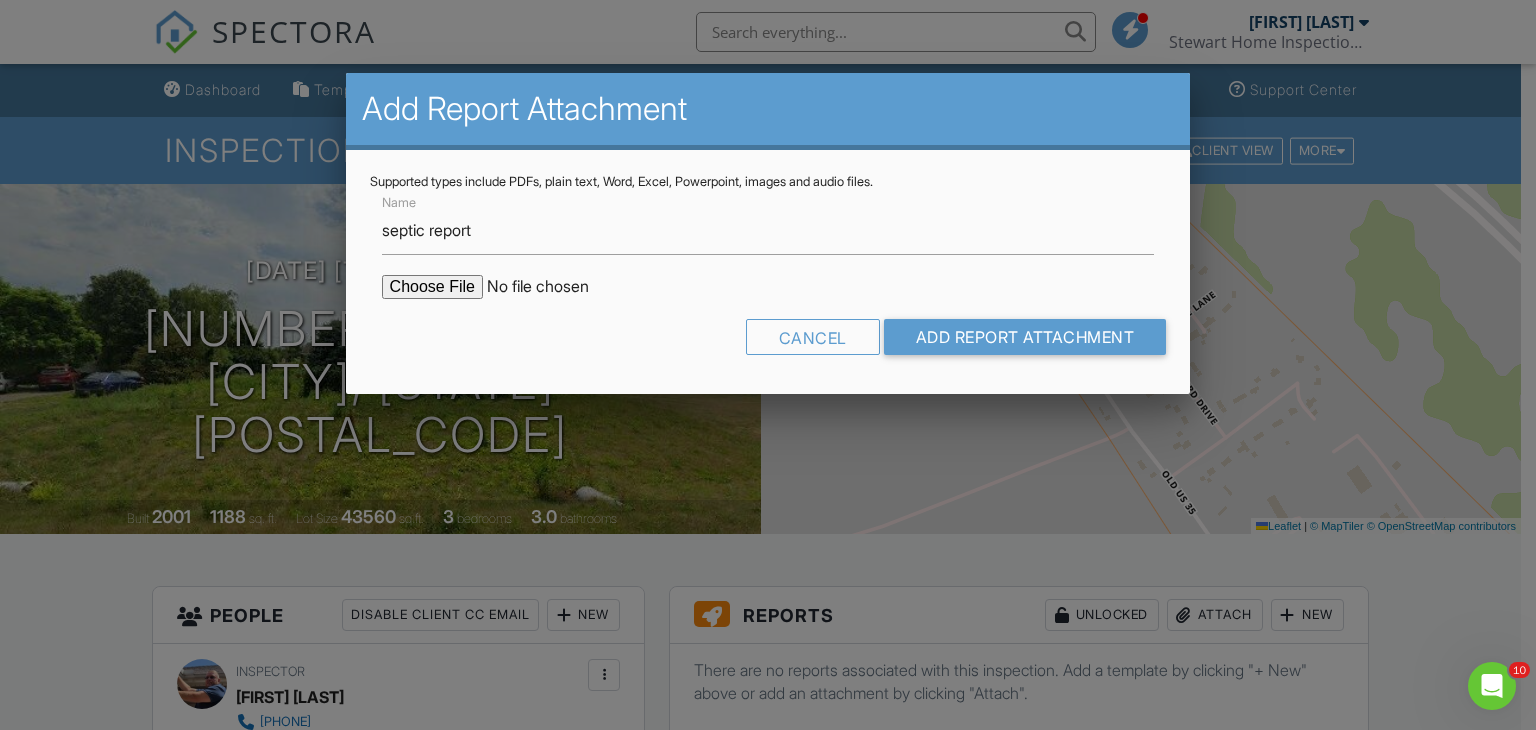 click at bounding box center [552, 287] 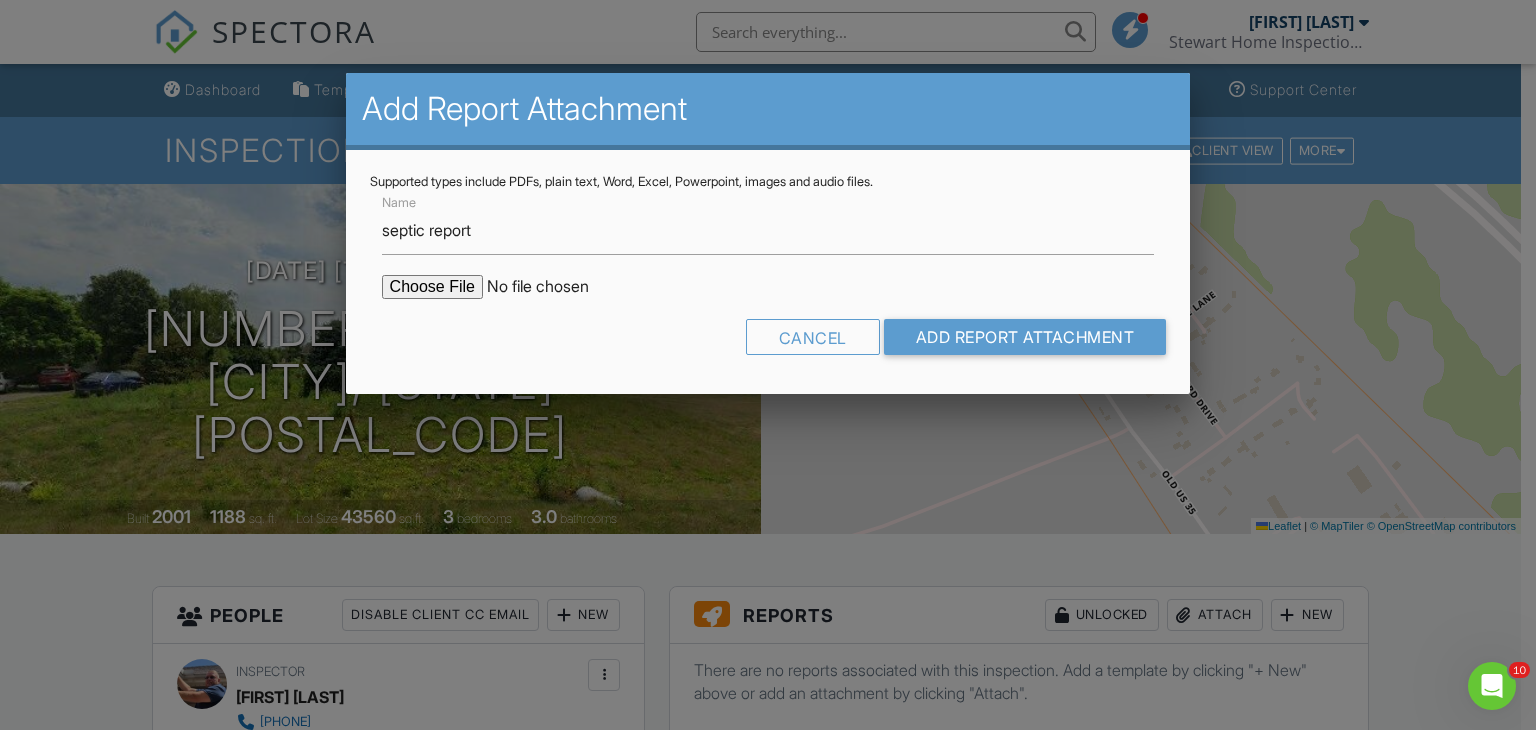 type on "C:\fakepath\119 willard septic.pdf" 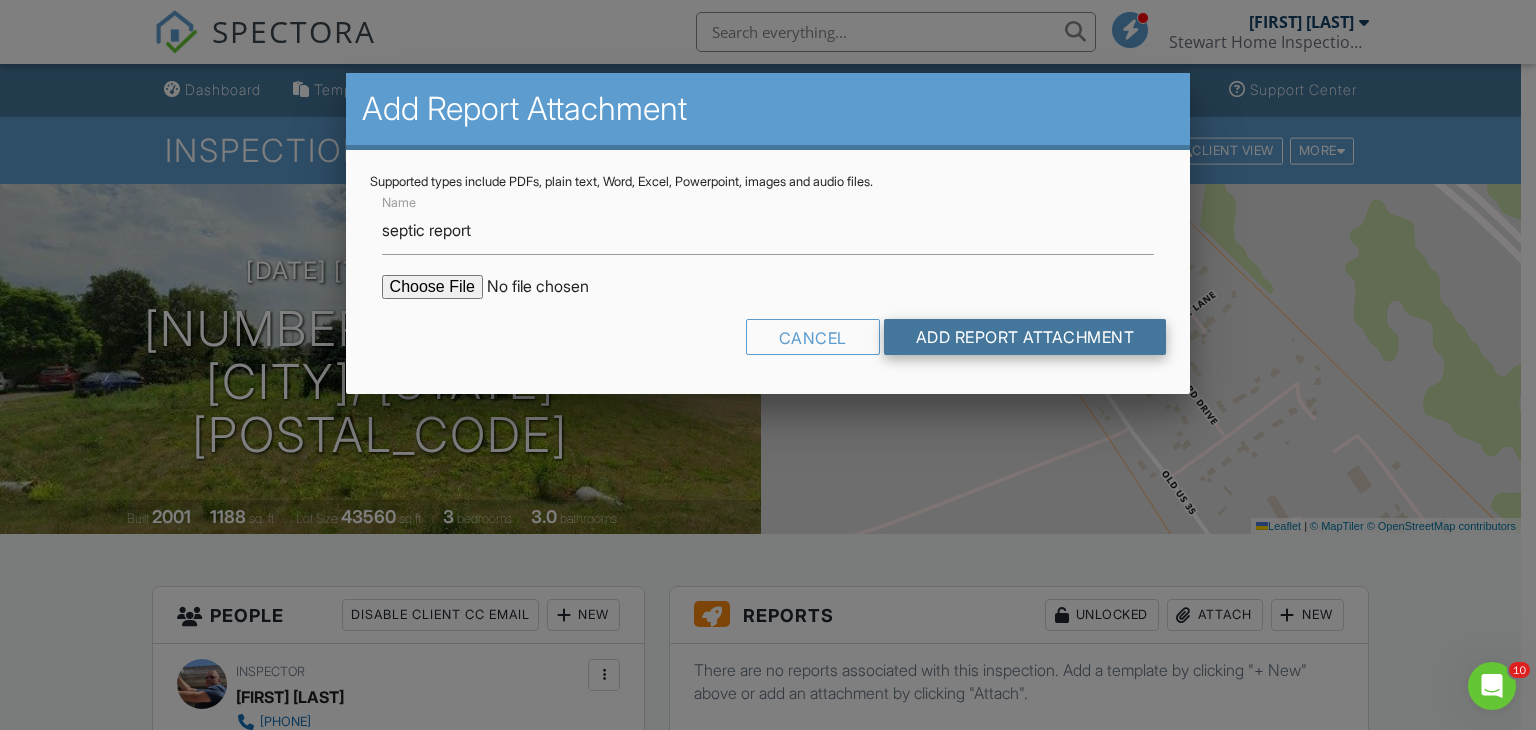 click on "Add Report Attachment" at bounding box center [1025, 337] 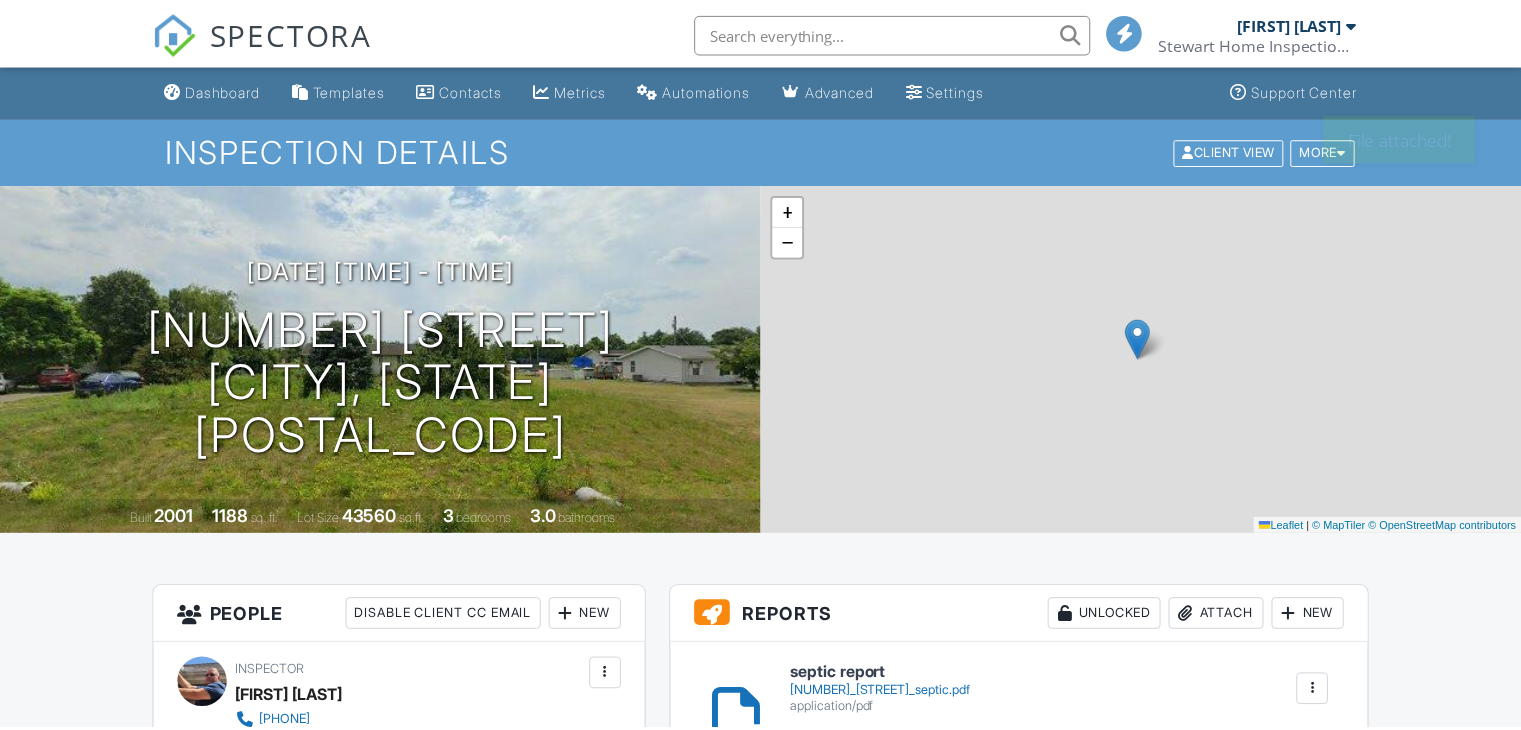 scroll, scrollTop: 0, scrollLeft: 0, axis: both 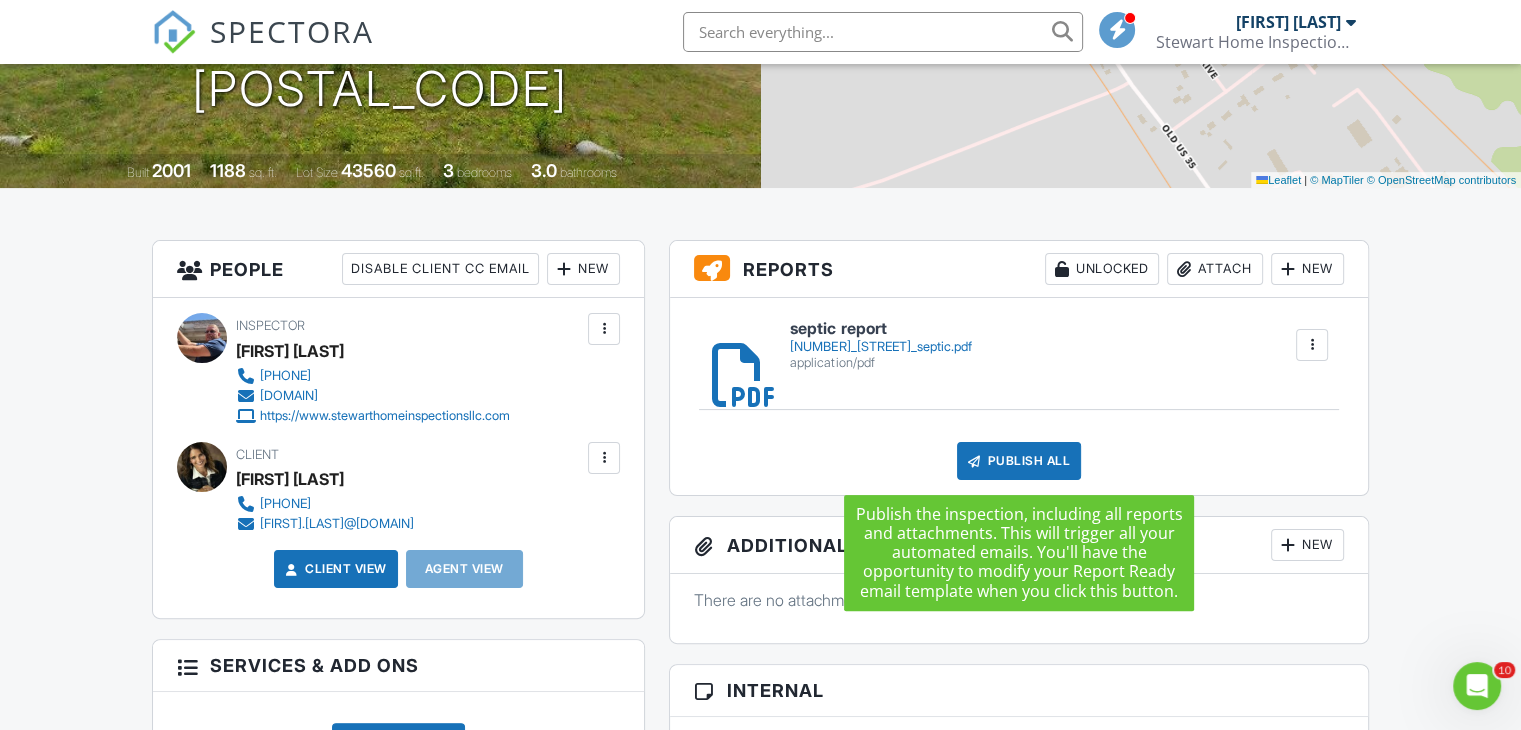 click on "Publish All" at bounding box center (1019, 461) 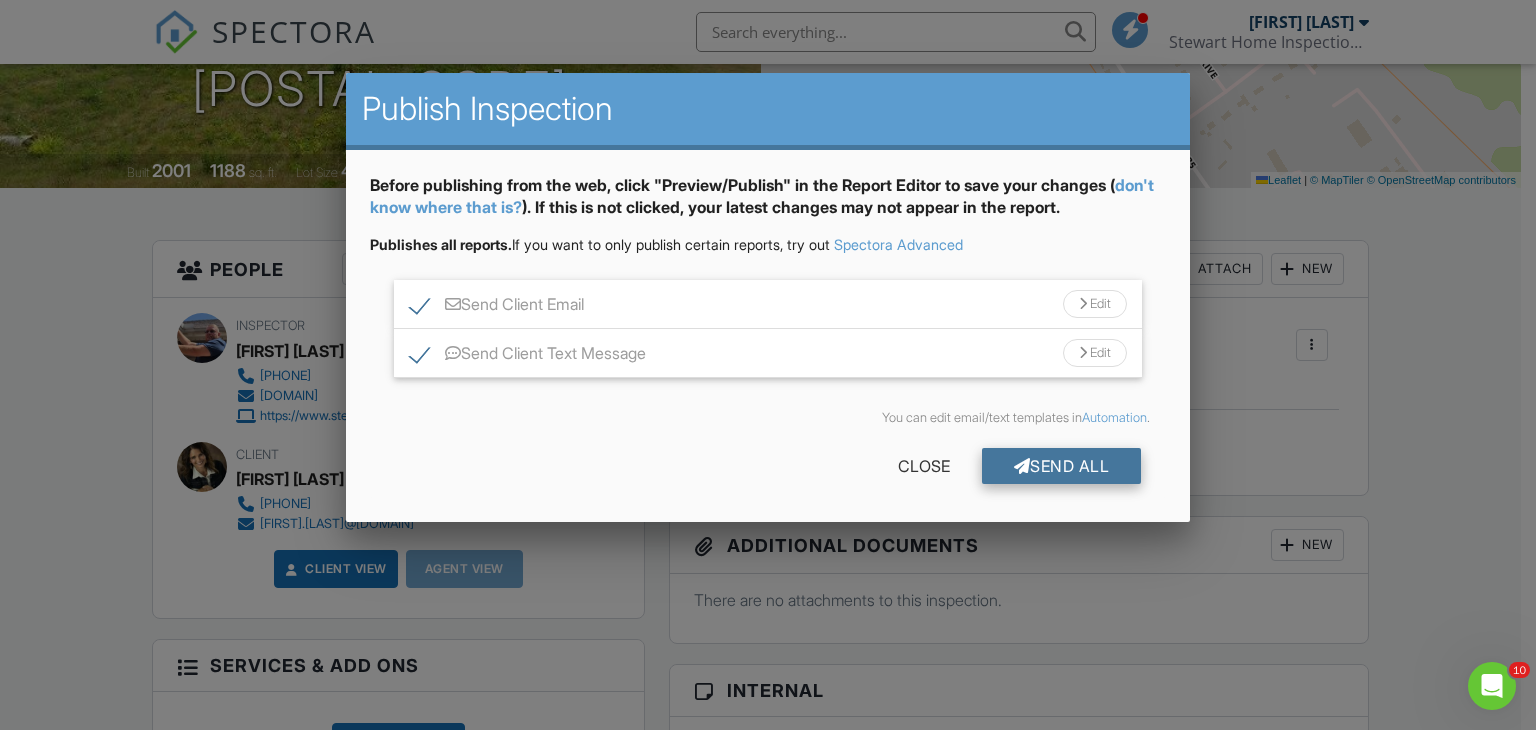 click on "Send All" at bounding box center (1062, 466) 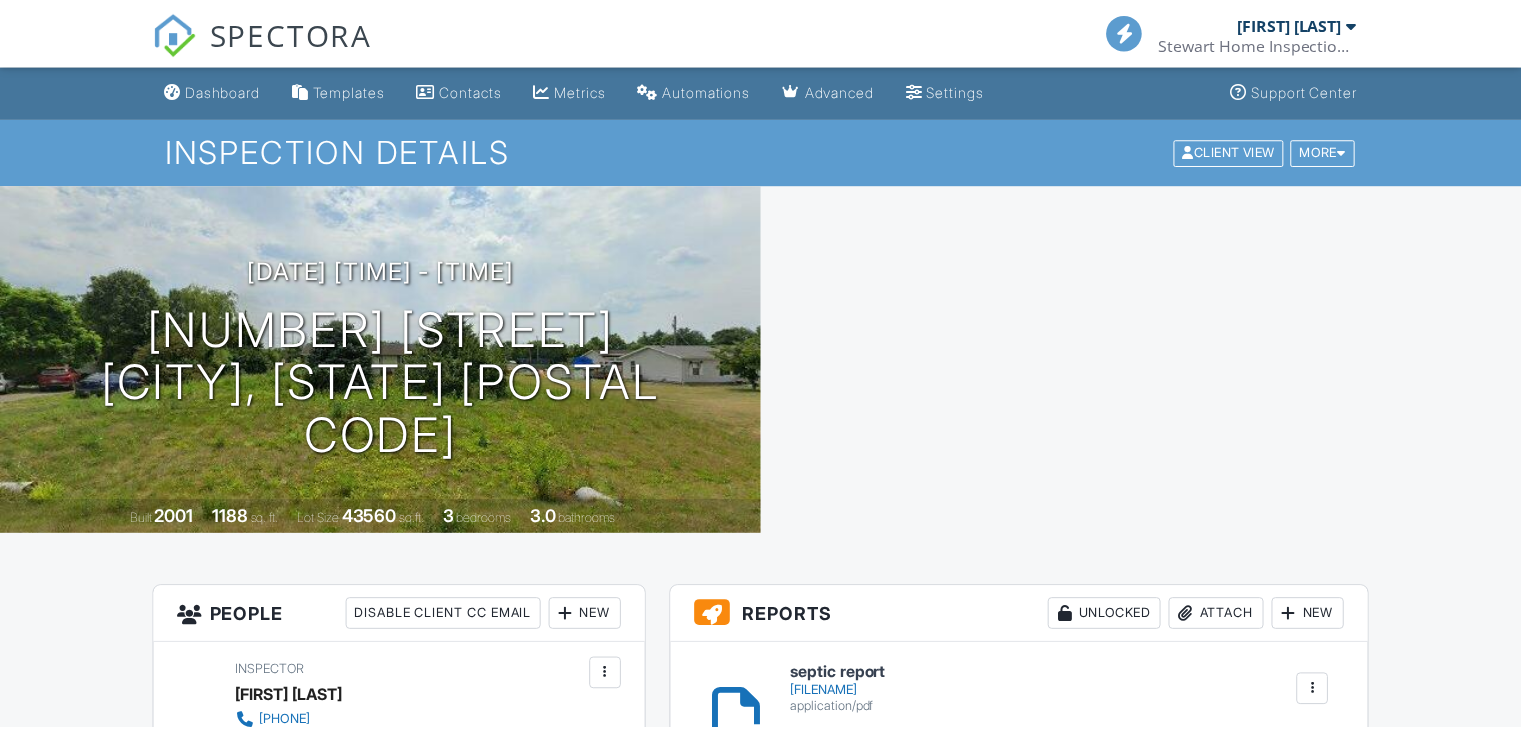 scroll, scrollTop: 348, scrollLeft: 0, axis: vertical 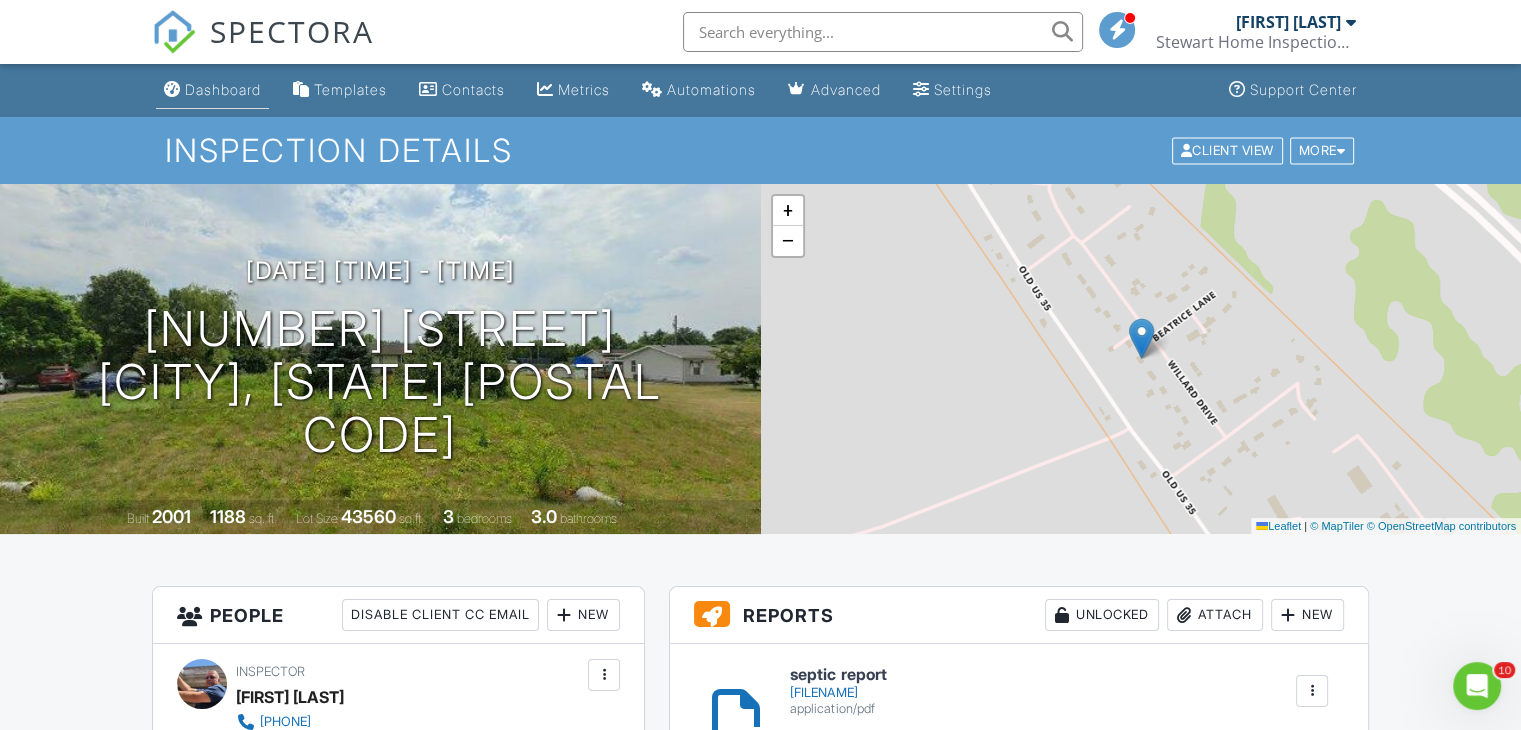 click on "Dashboard" at bounding box center [223, 89] 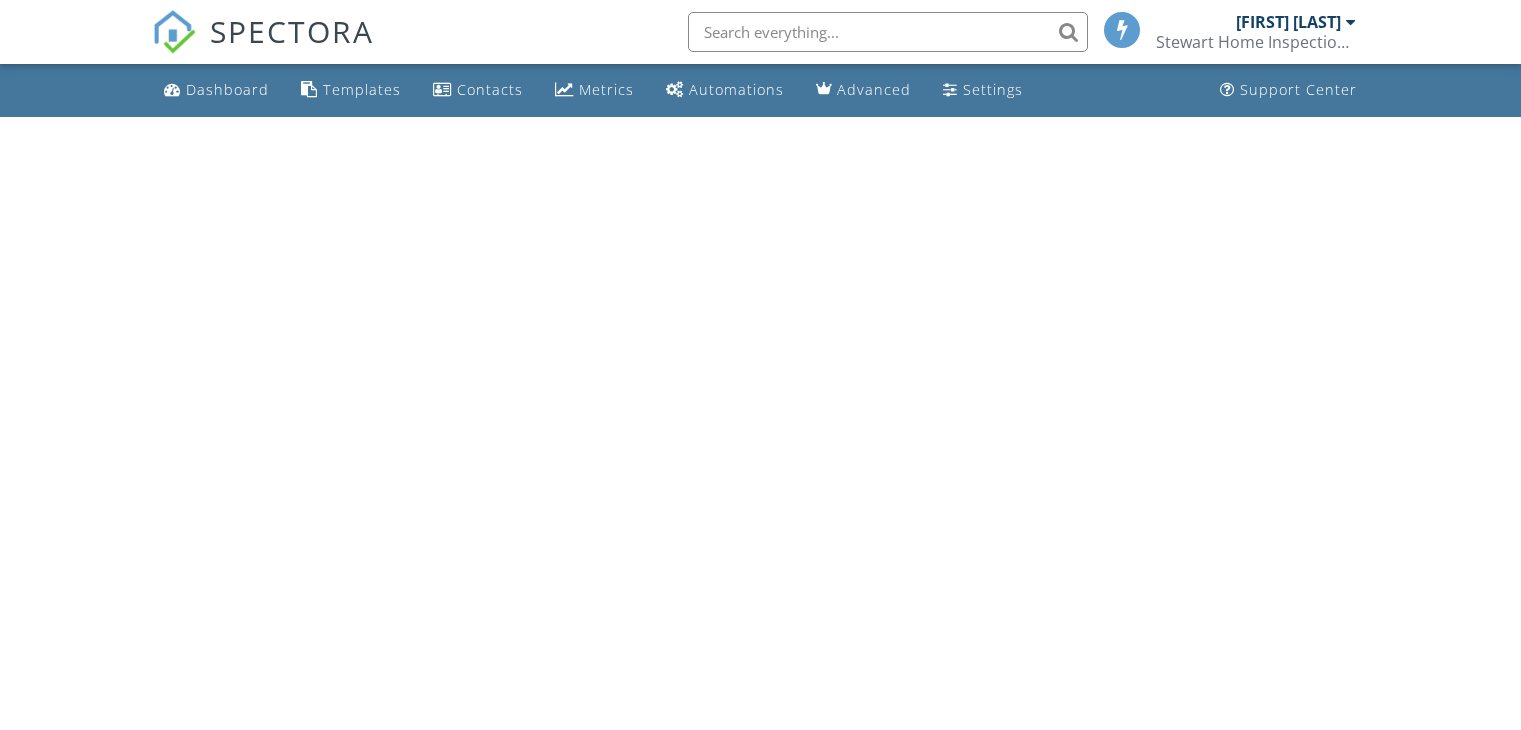 scroll, scrollTop: 0, scrollLeft: 0, axis: both 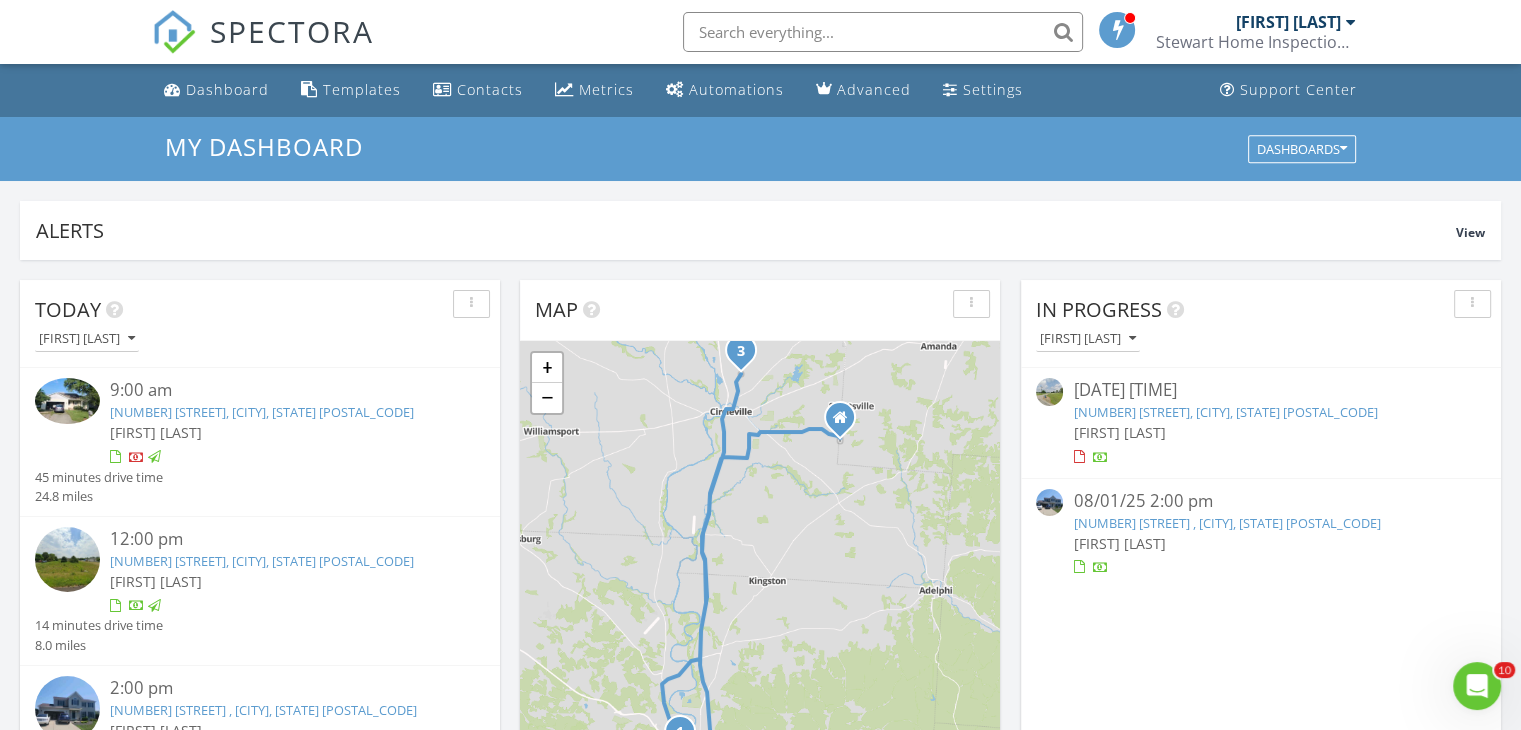 click on "2:00 pm" at bounding box center (279, 688) 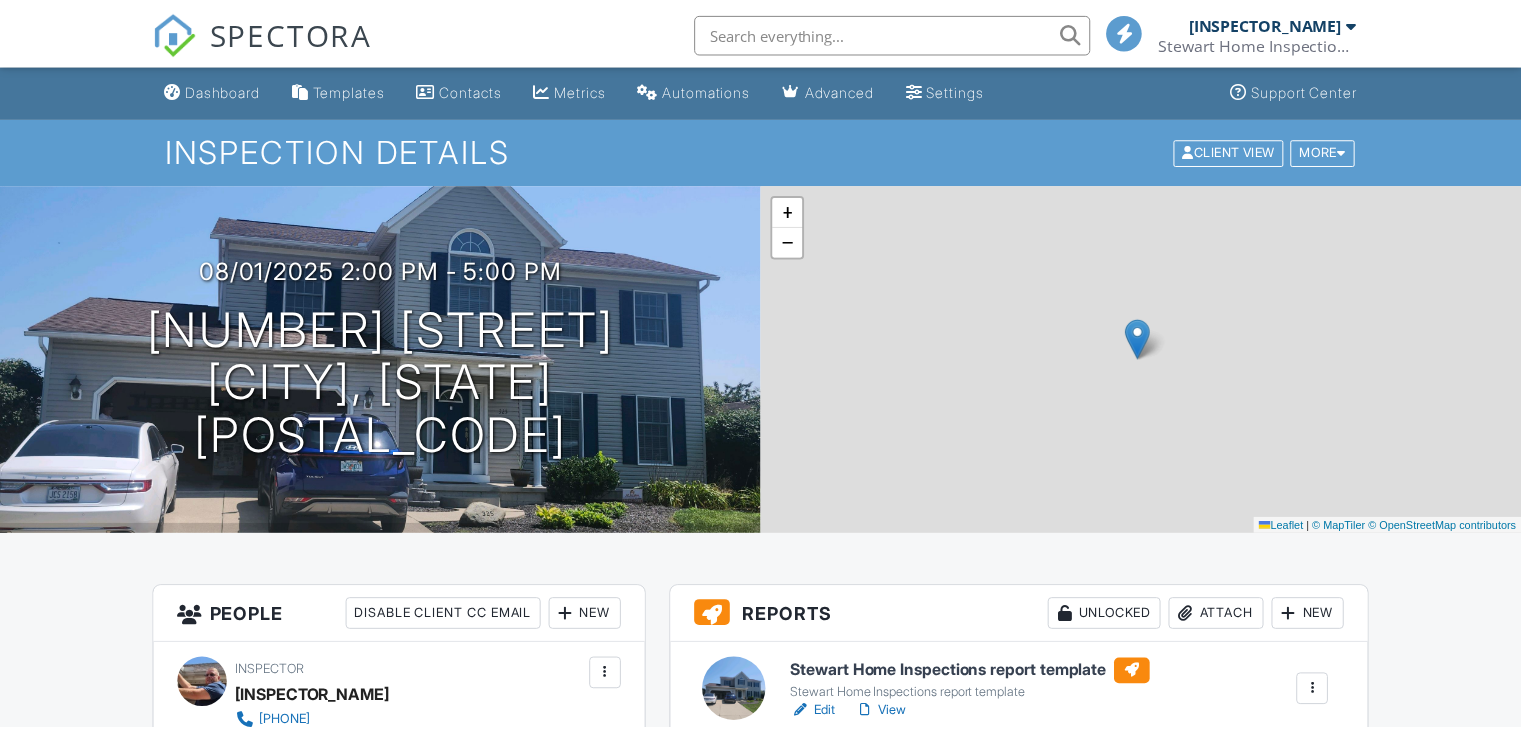 scroll, scrollTop: 0, scrollLeft: 0, axis: both 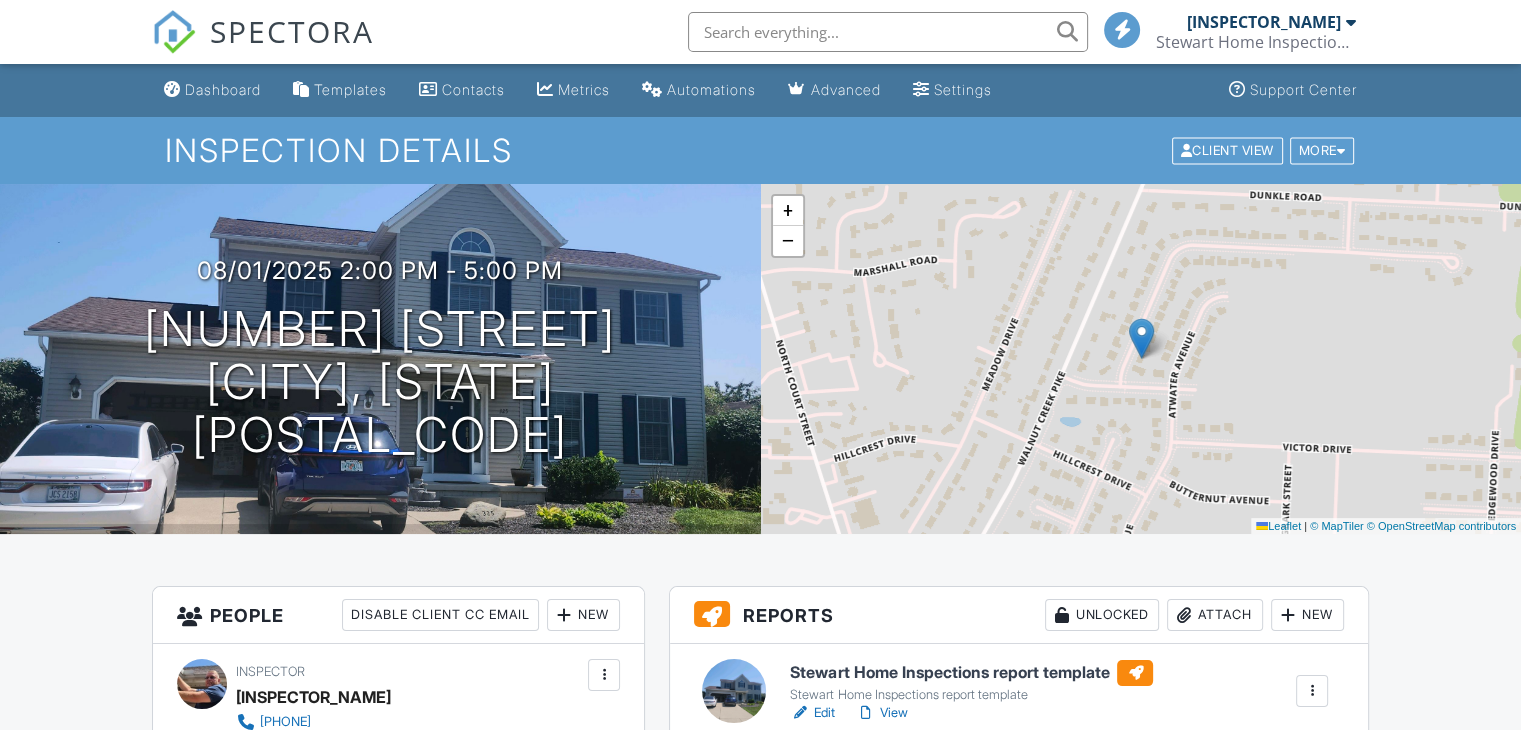 click on "Attach" at bounding box center (1215, 615) 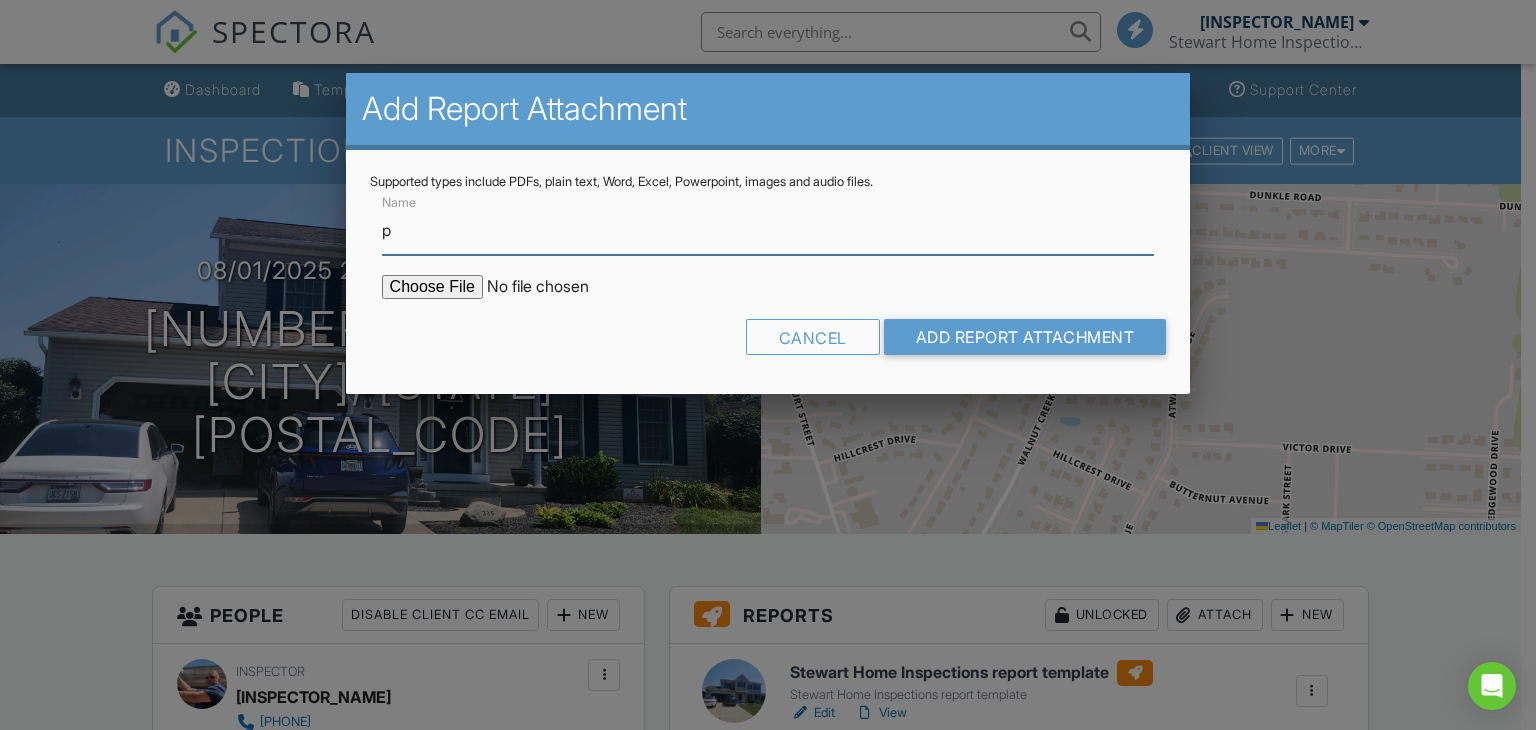 type on "page 1 termite report" 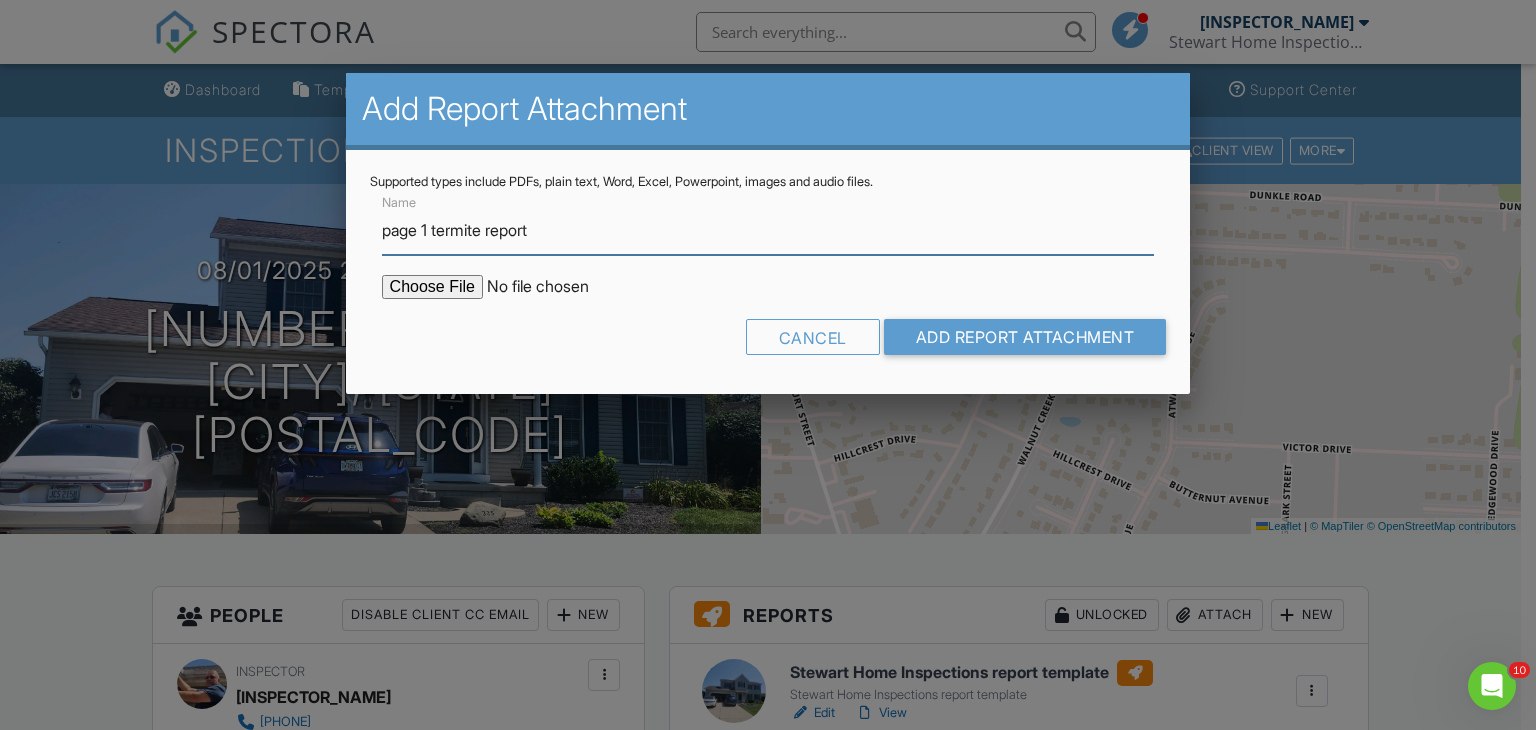 scroll, scrollTop: 0, scrollLeft: 0, axis: both 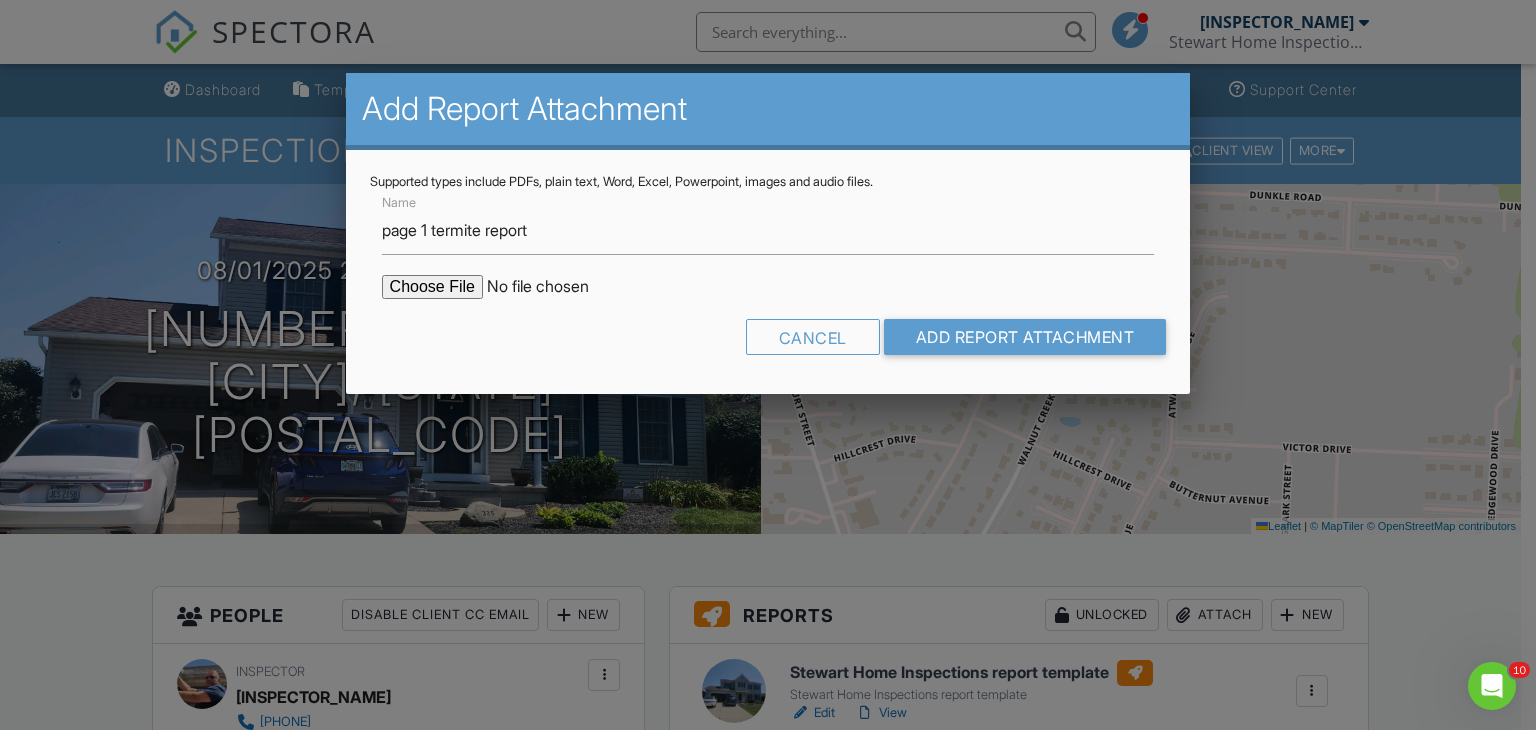 click at bounding box center [552, 287] 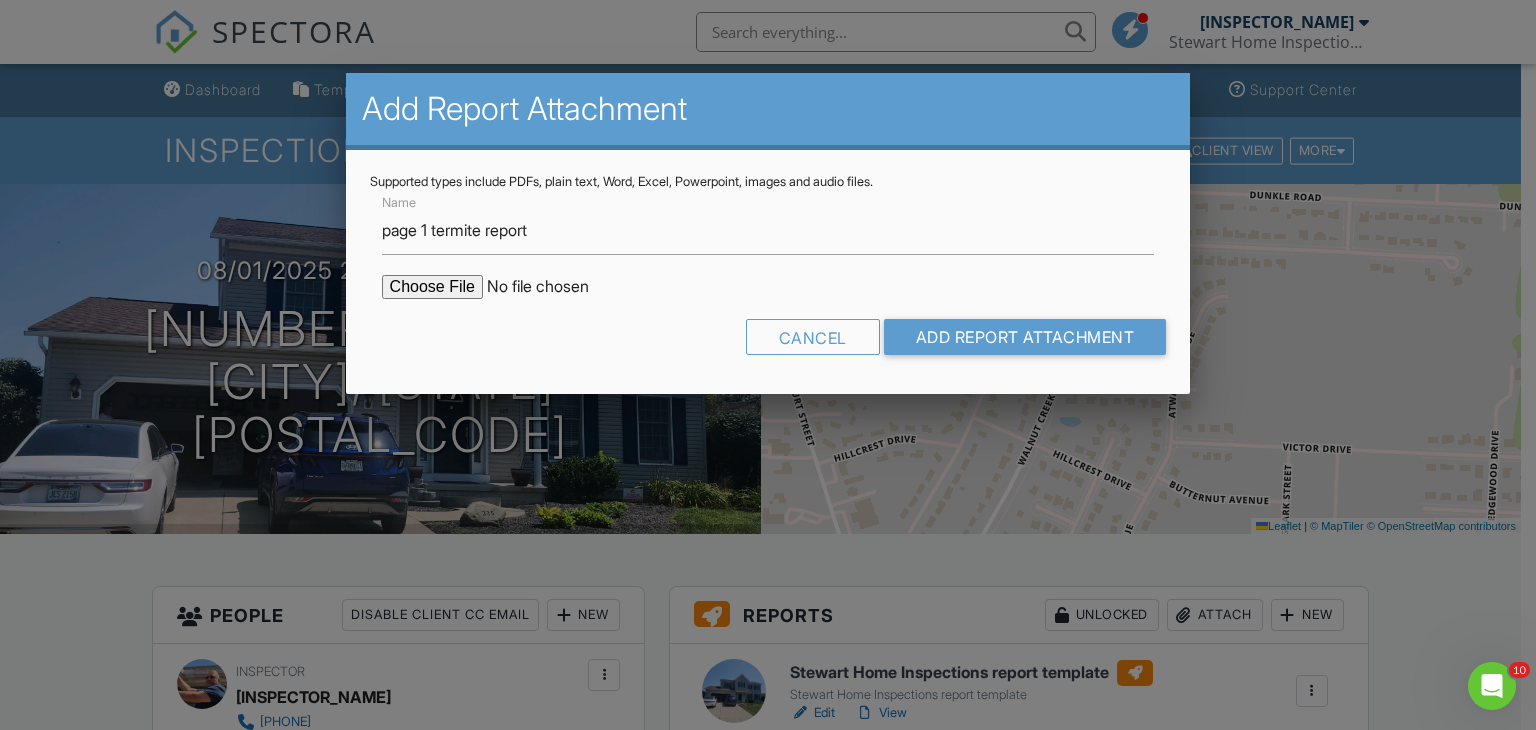 type on "C:\fakepath\325 chatham.pdf" 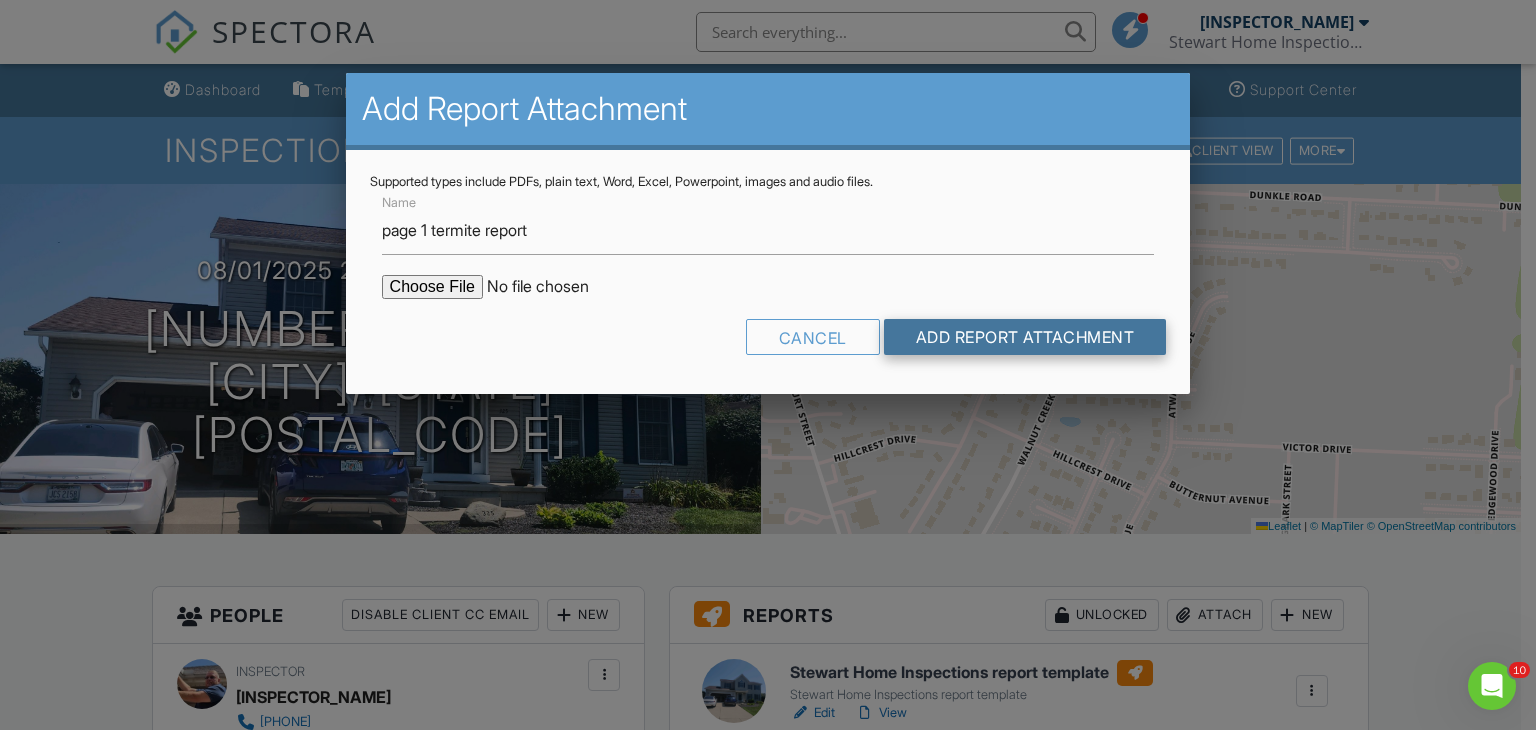 click on "Add Report Attachment" at bounding box center [1025, 337] 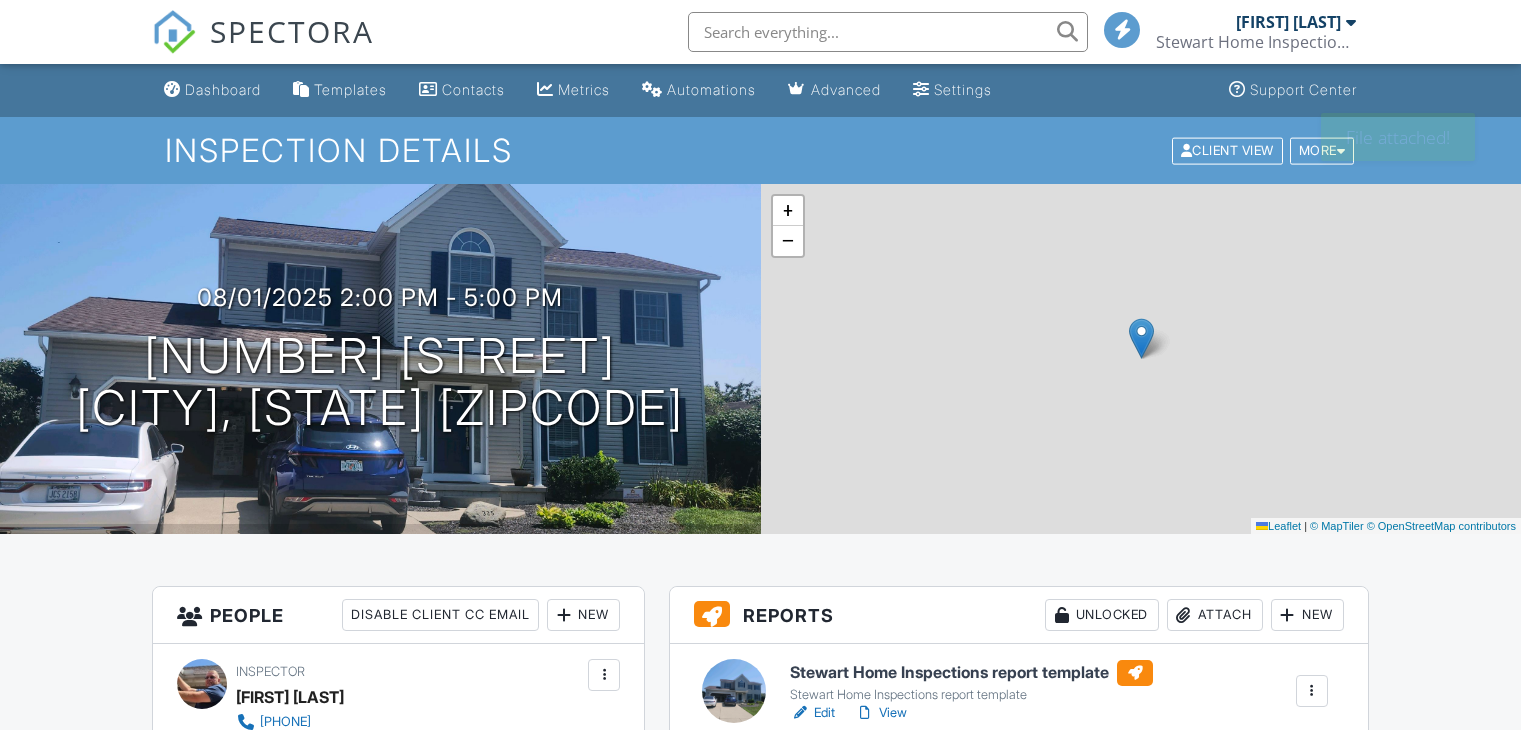 scroll, scrollTop: 0, scrollLeft: 0, axis: both 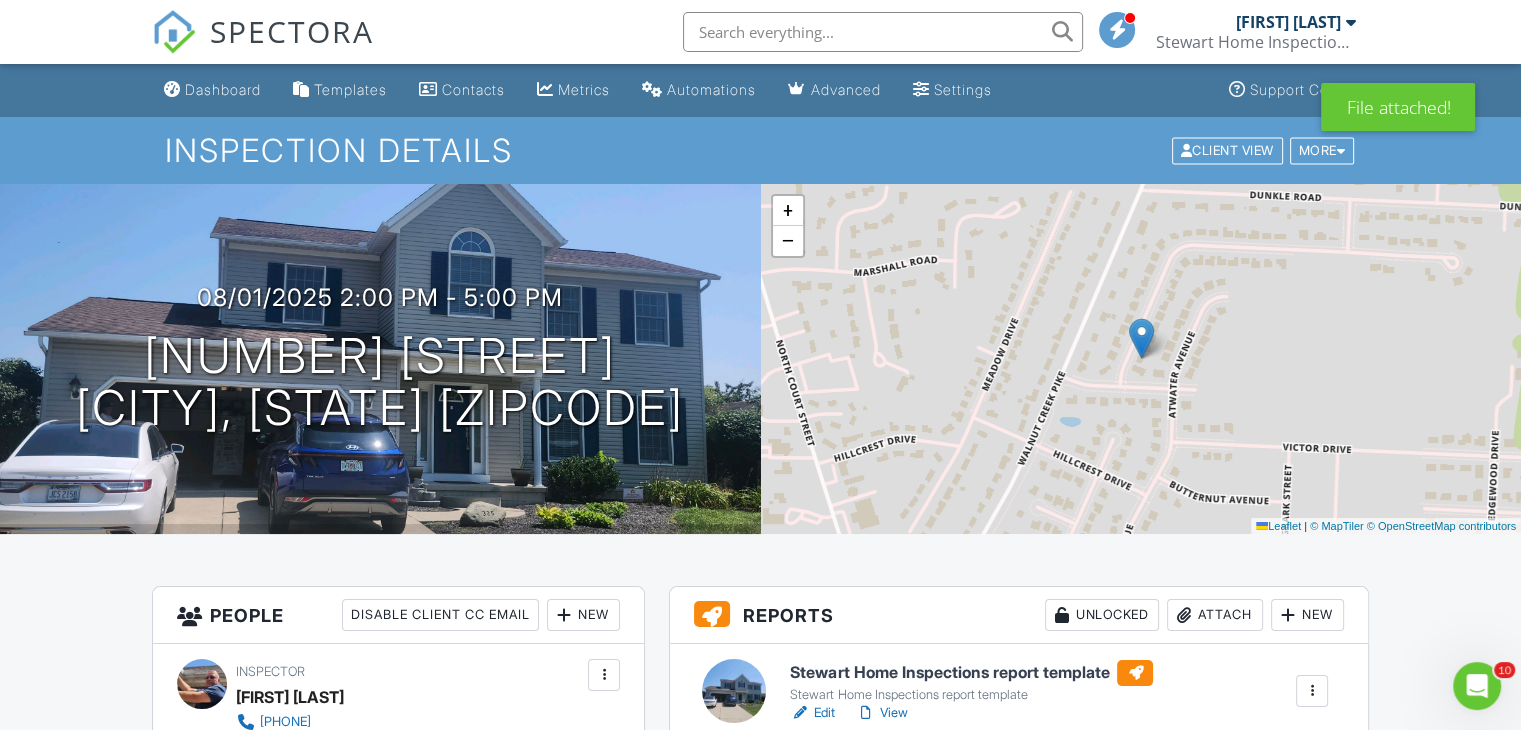 click on "Attach" at bounding box center [1215, 615] 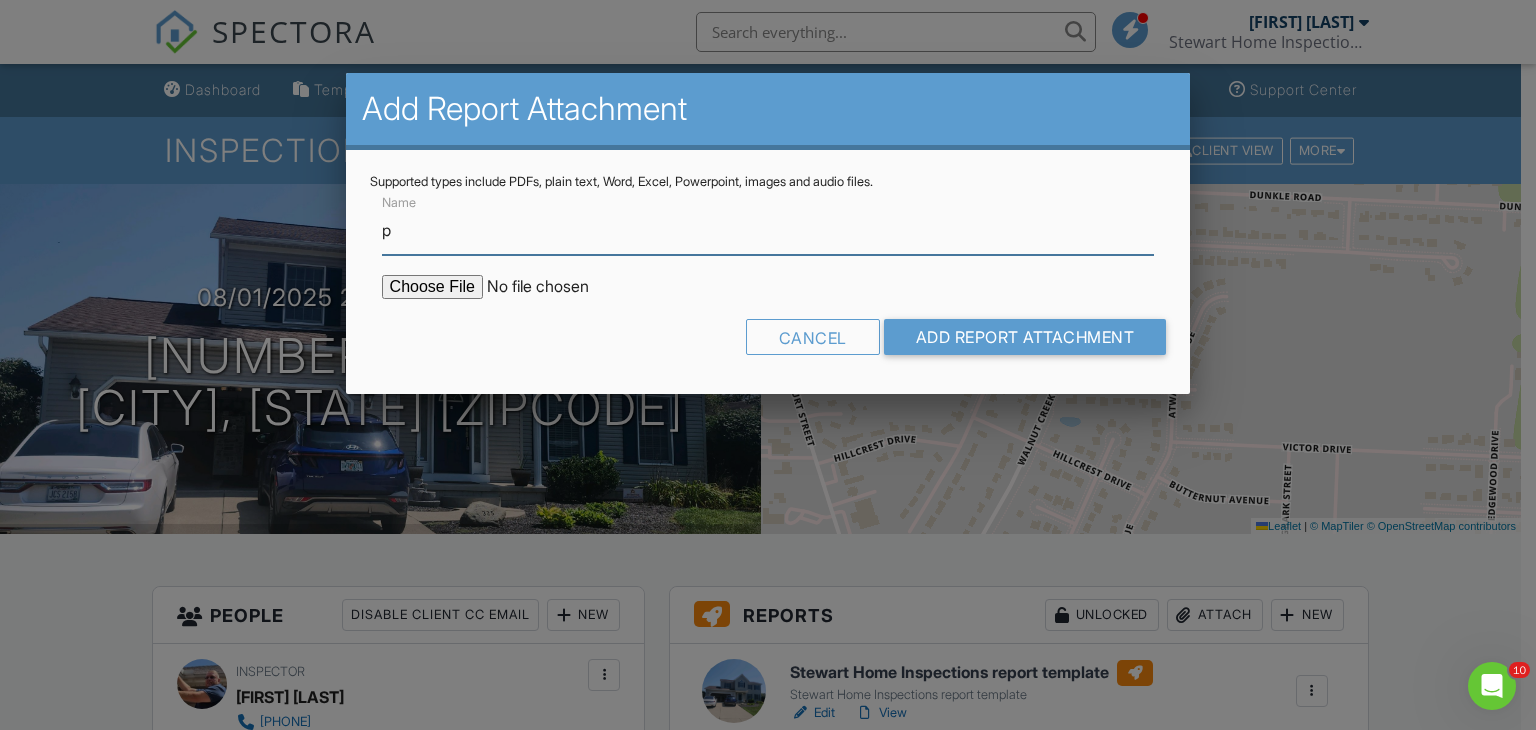 type on "page 2 termite" 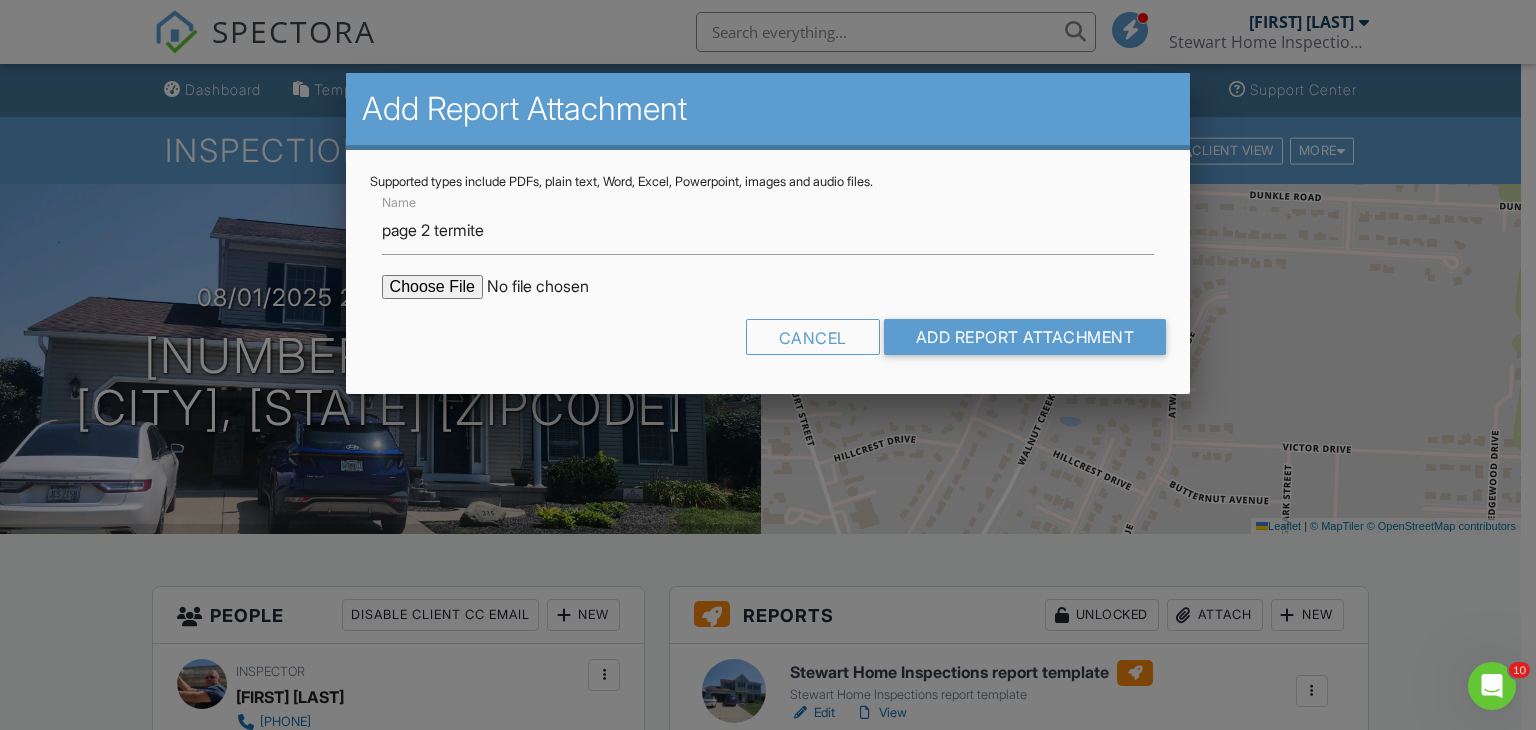 click at bounding box center [552, 287] 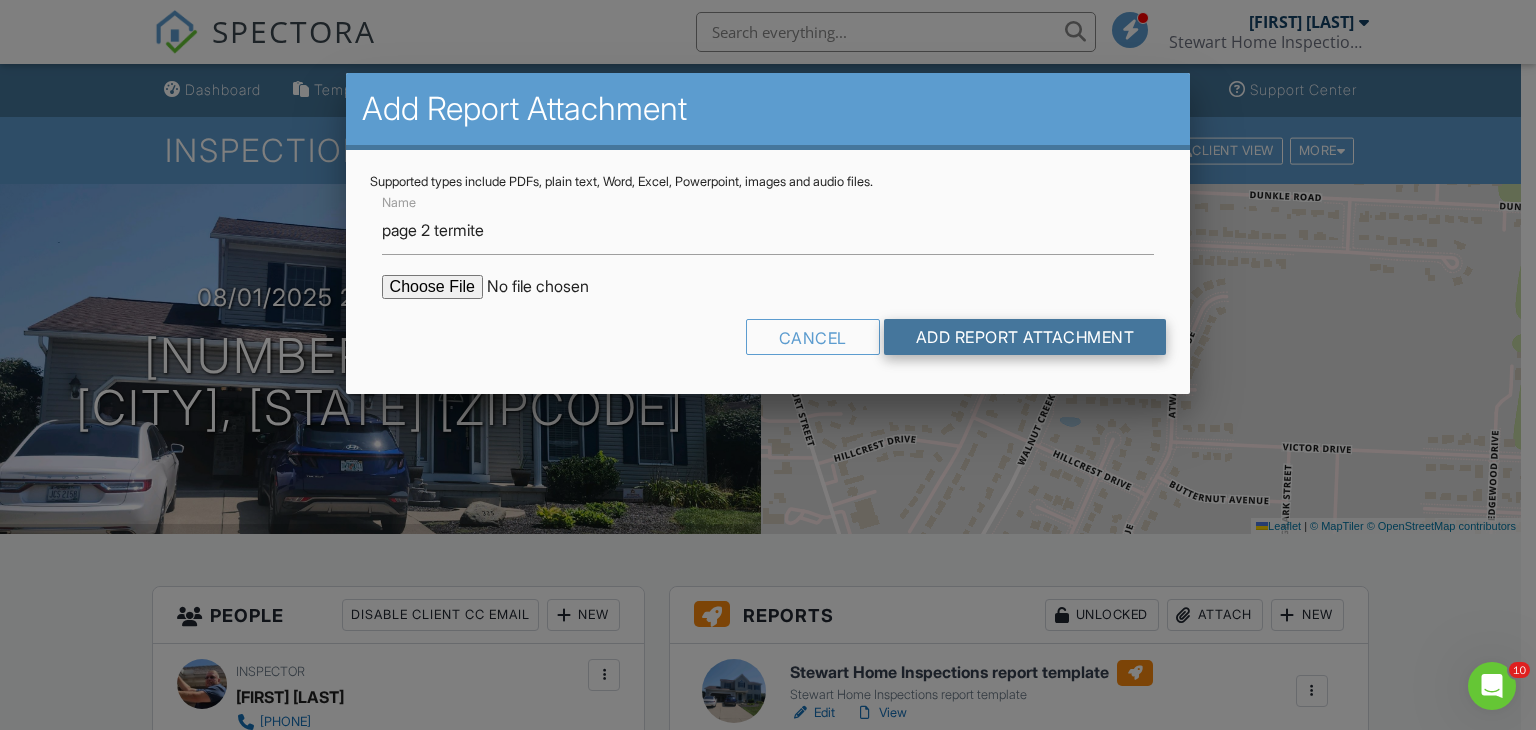 click on "Add Report Attachment" at bounding box center (1025, 337) 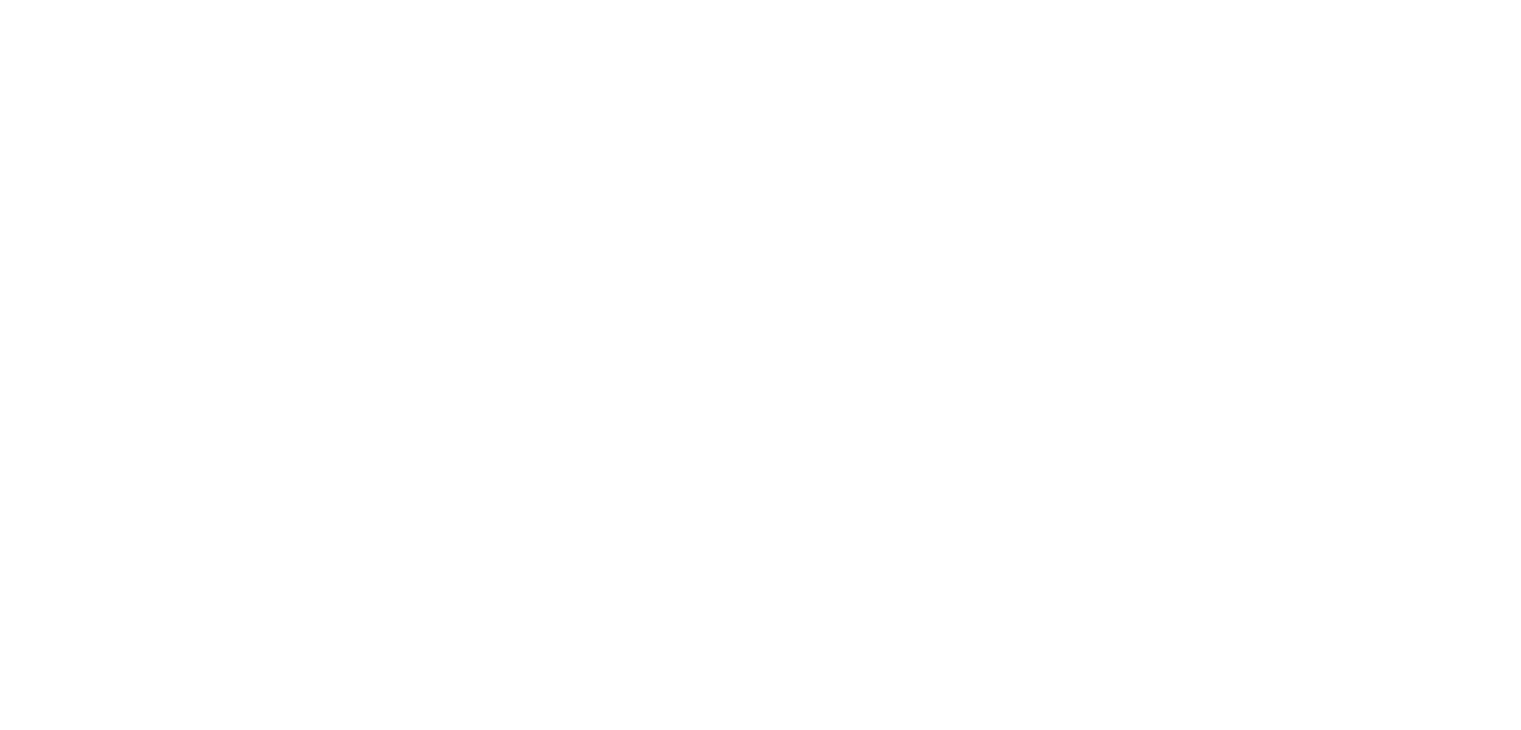scroll, scrollTop: 0, scrollLeft: 0, axis: both 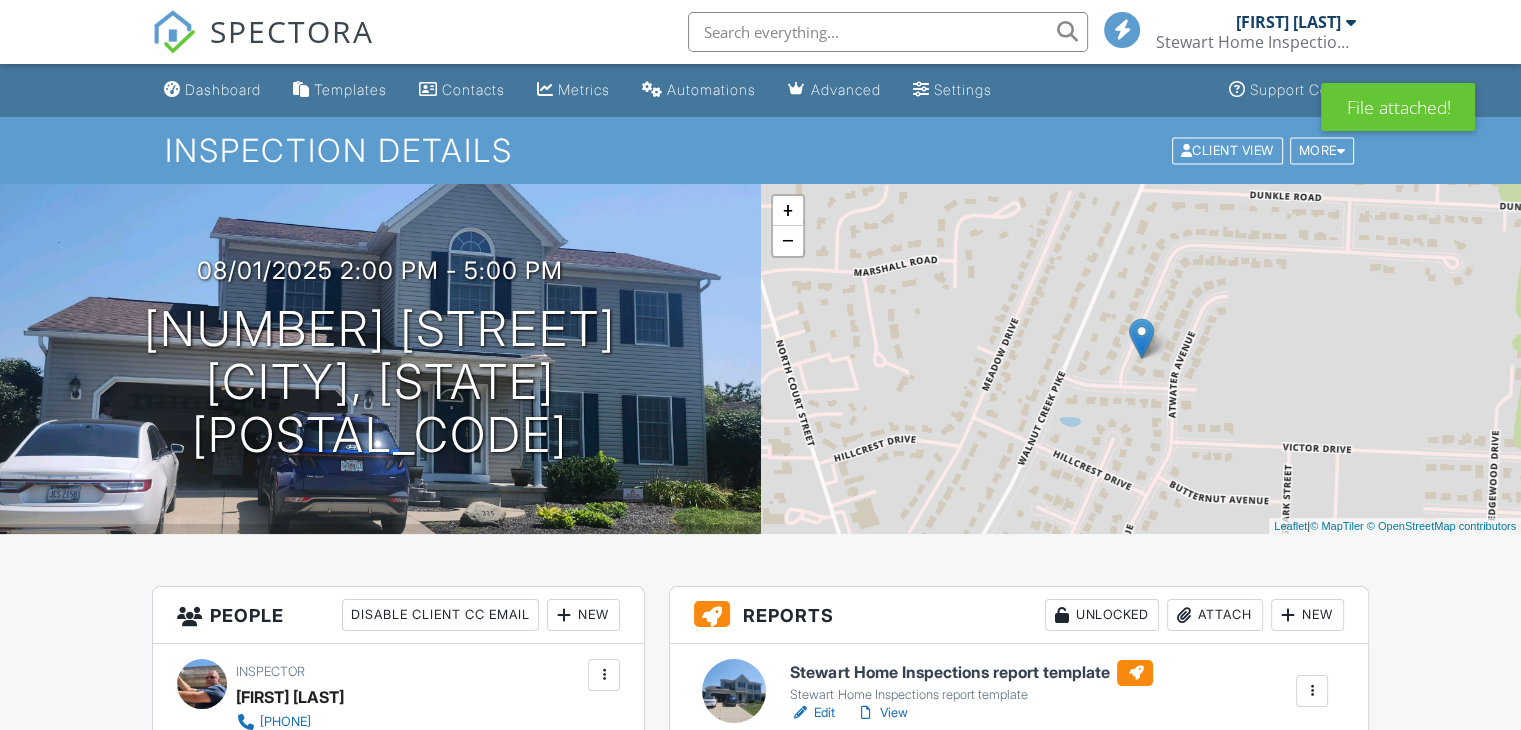 click on "Attach" at bounding box center [1215, 615] 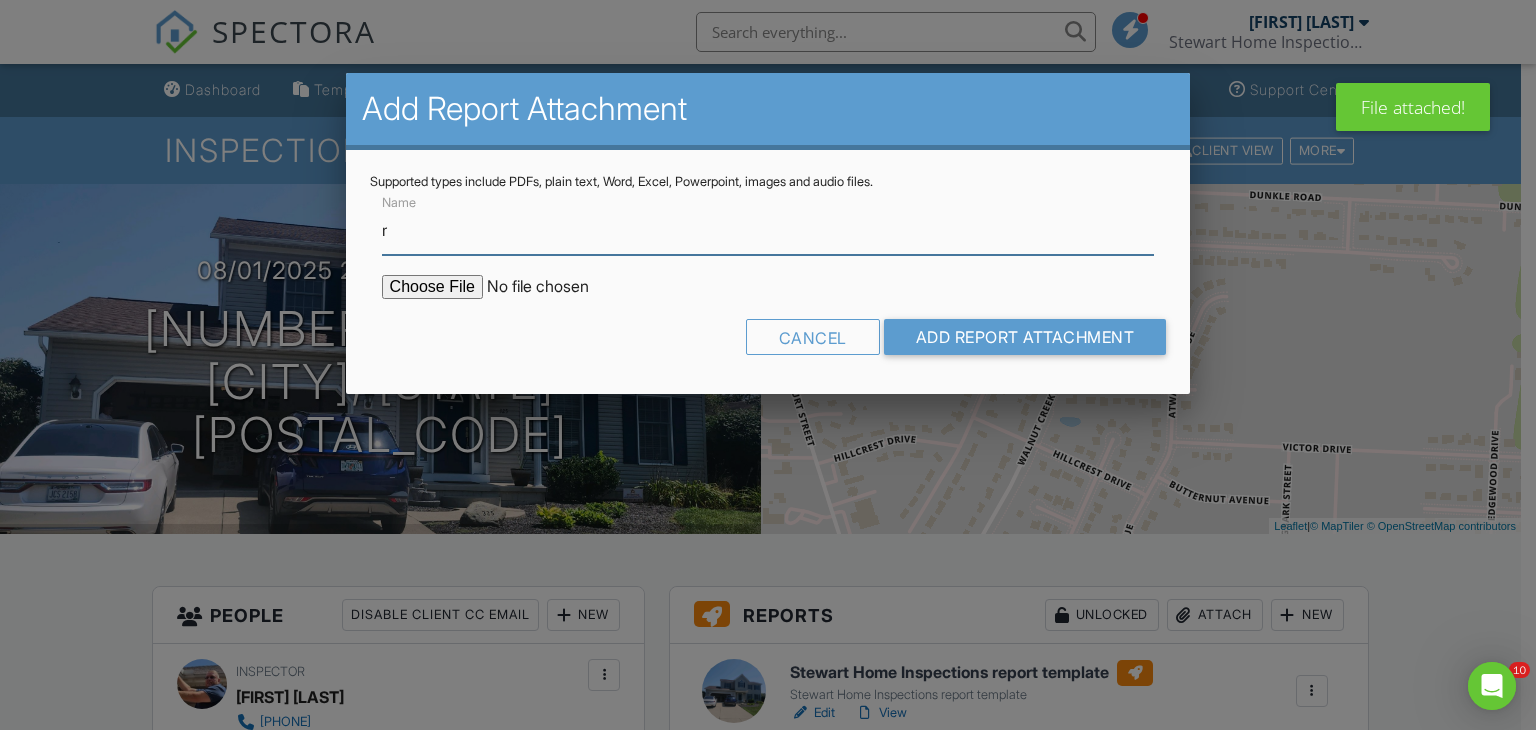 scroll, scrollTop: 0, scrollLeft: 0, axis: both 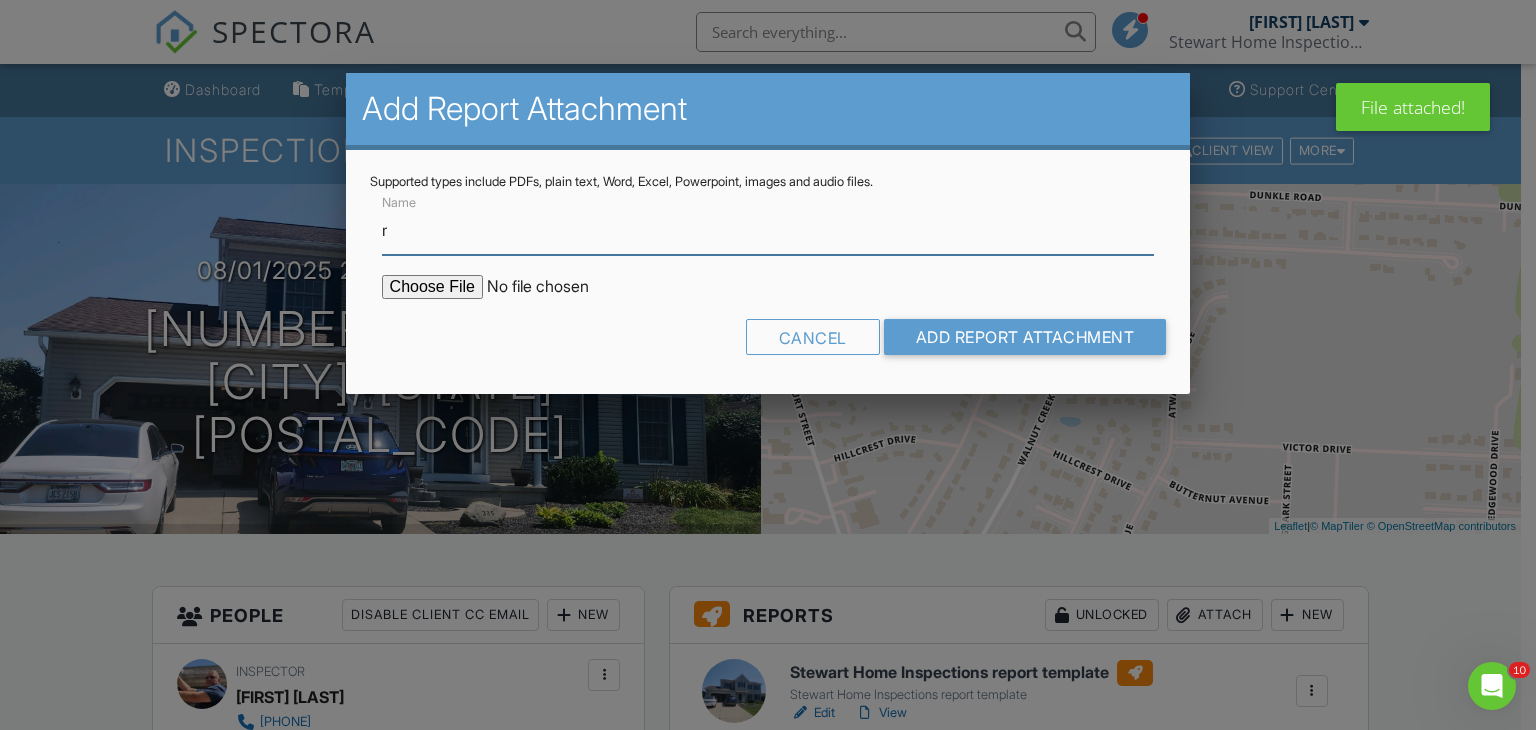 type on "Radon Report" 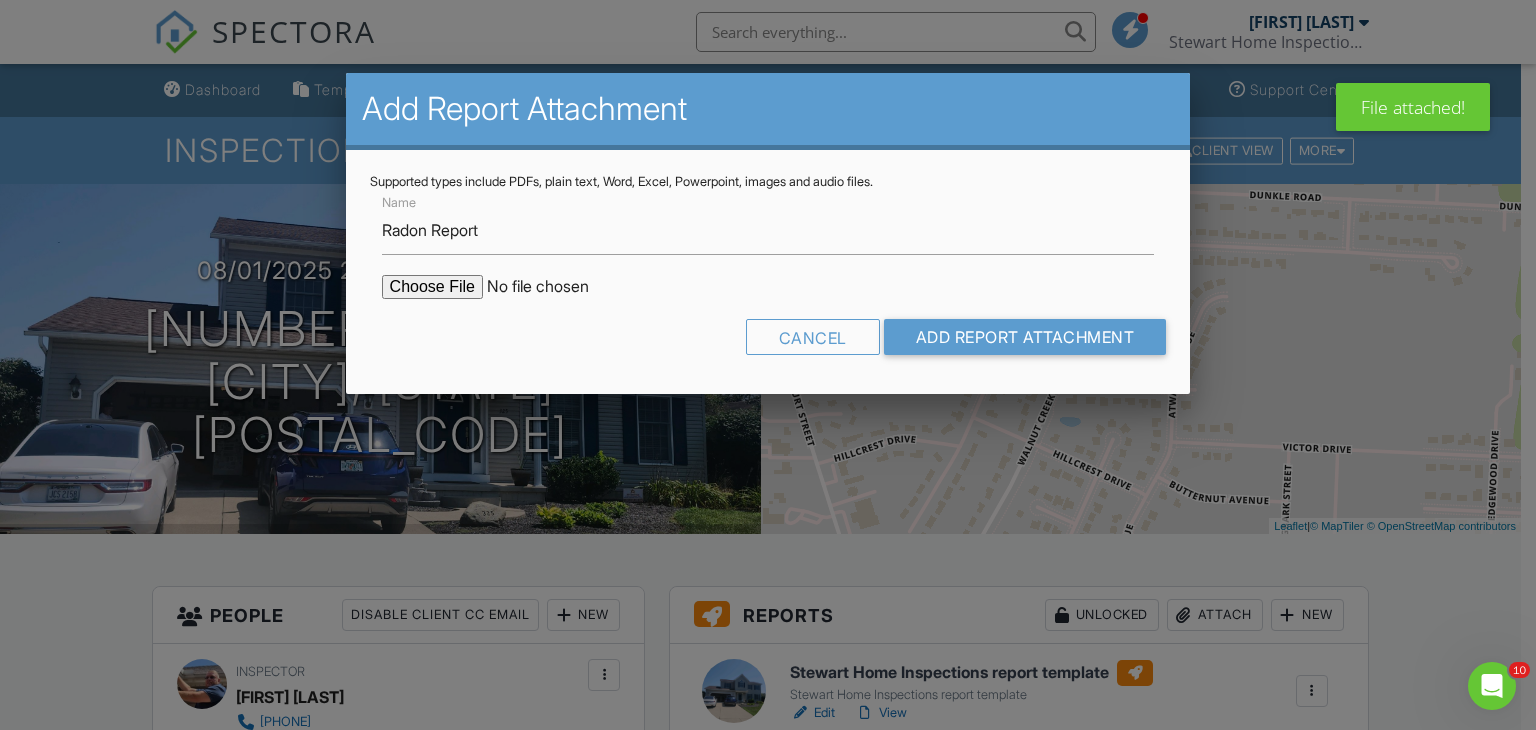 click at bounding box center (552, 287) 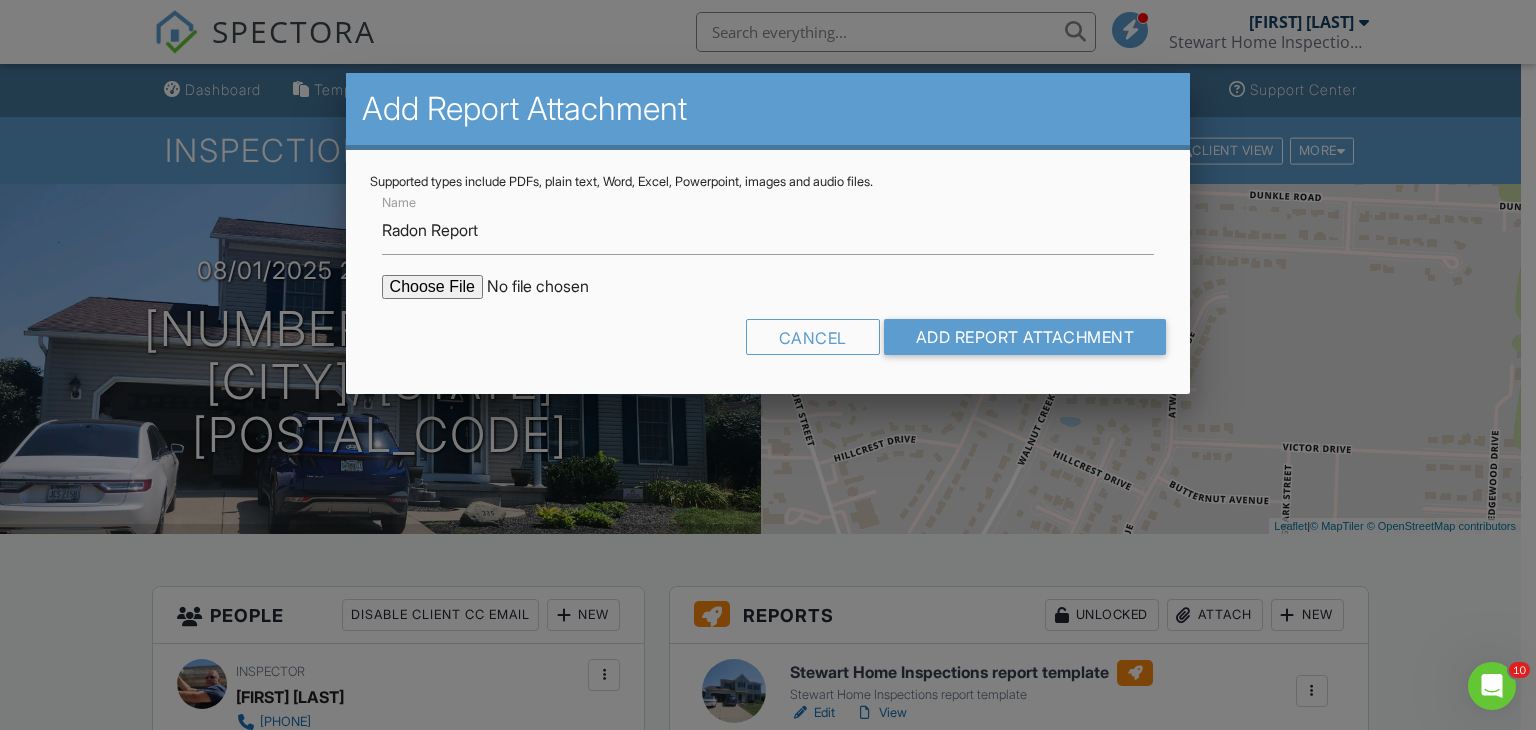 type on "C:\fakepath\325-Chatham-Road_RadonReport_f94adf82-5274-4503-9dac-08e1d74fd5f3.pdf" 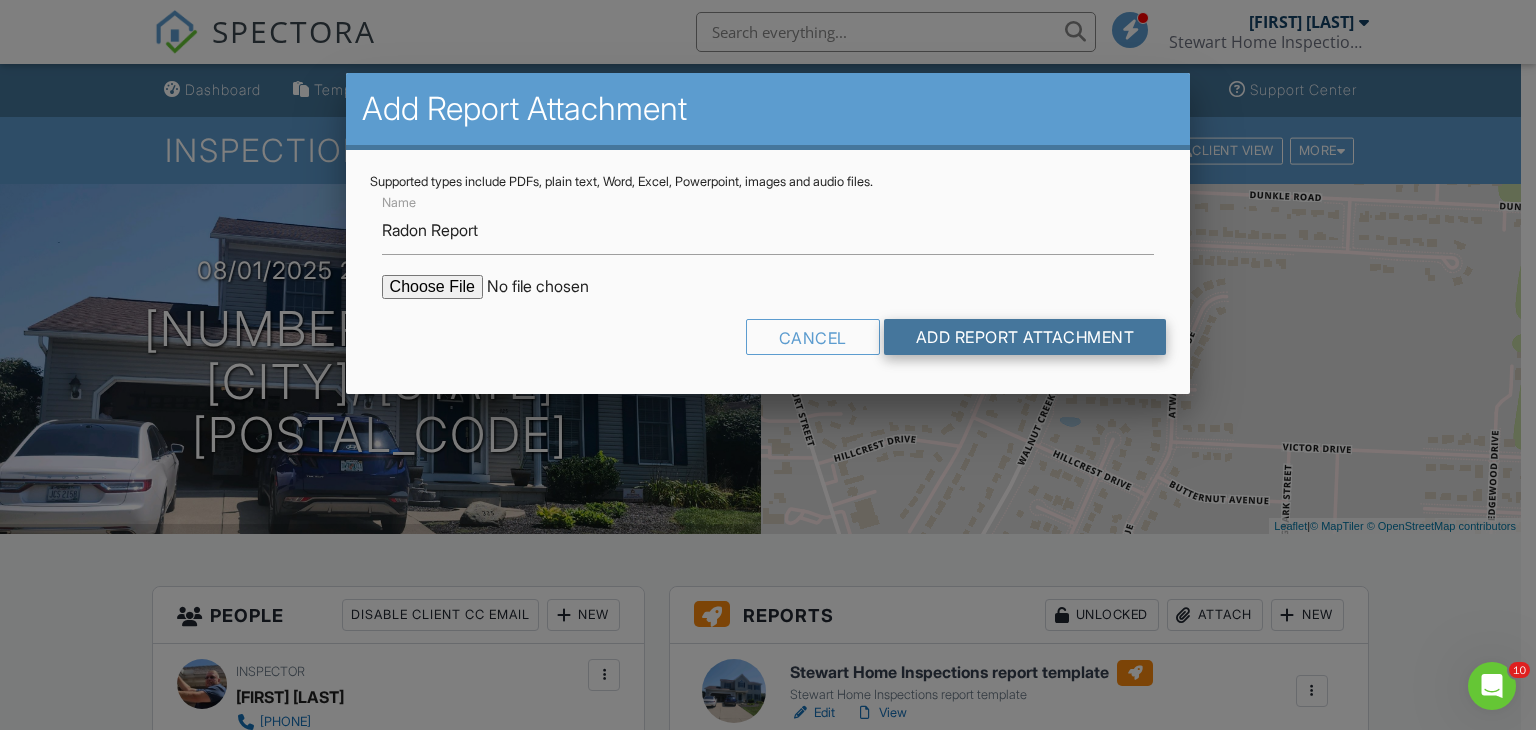 click on "Add Report Attachment" at bounding box center (1025, 337) 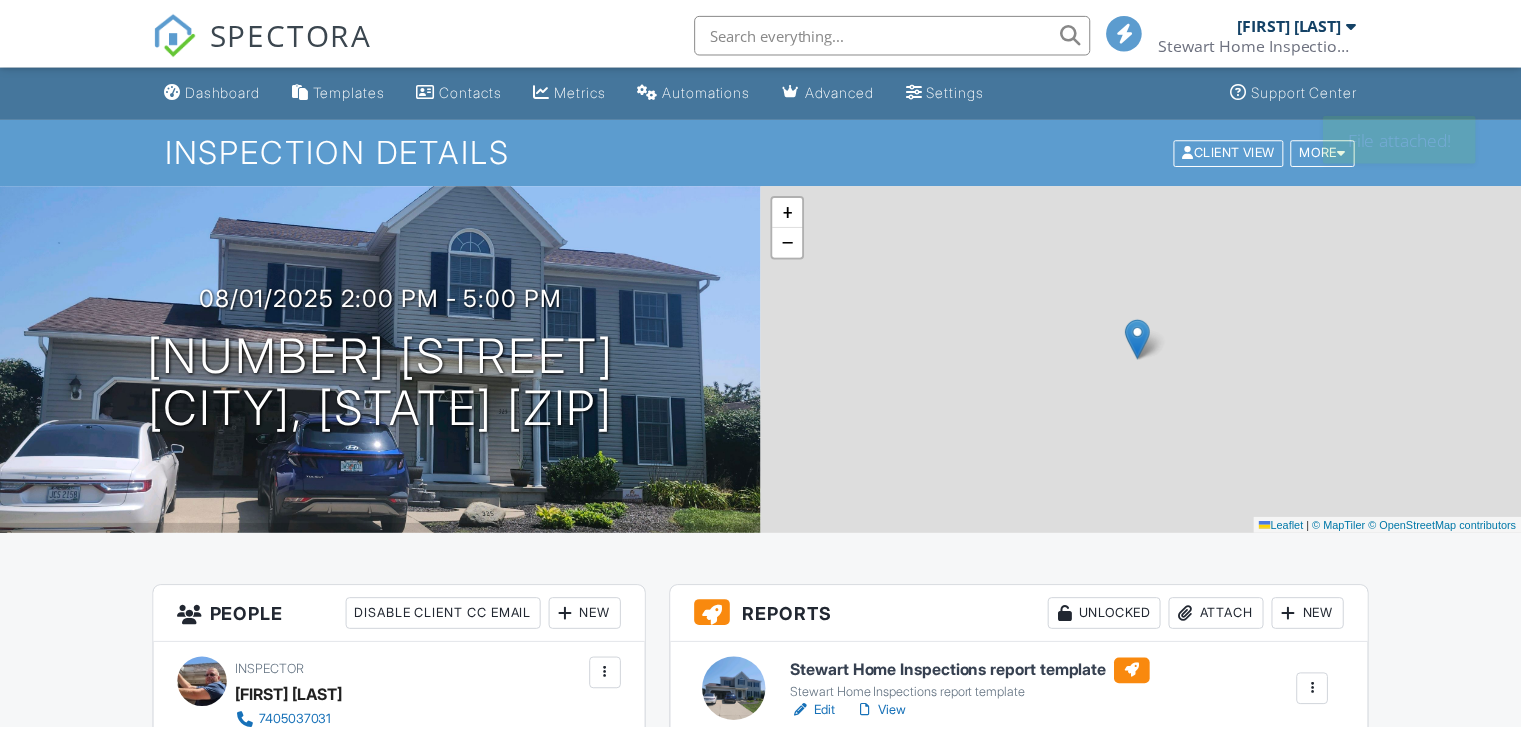 scroll, scrollTop: 0, scrollLeft: 0, axis: both 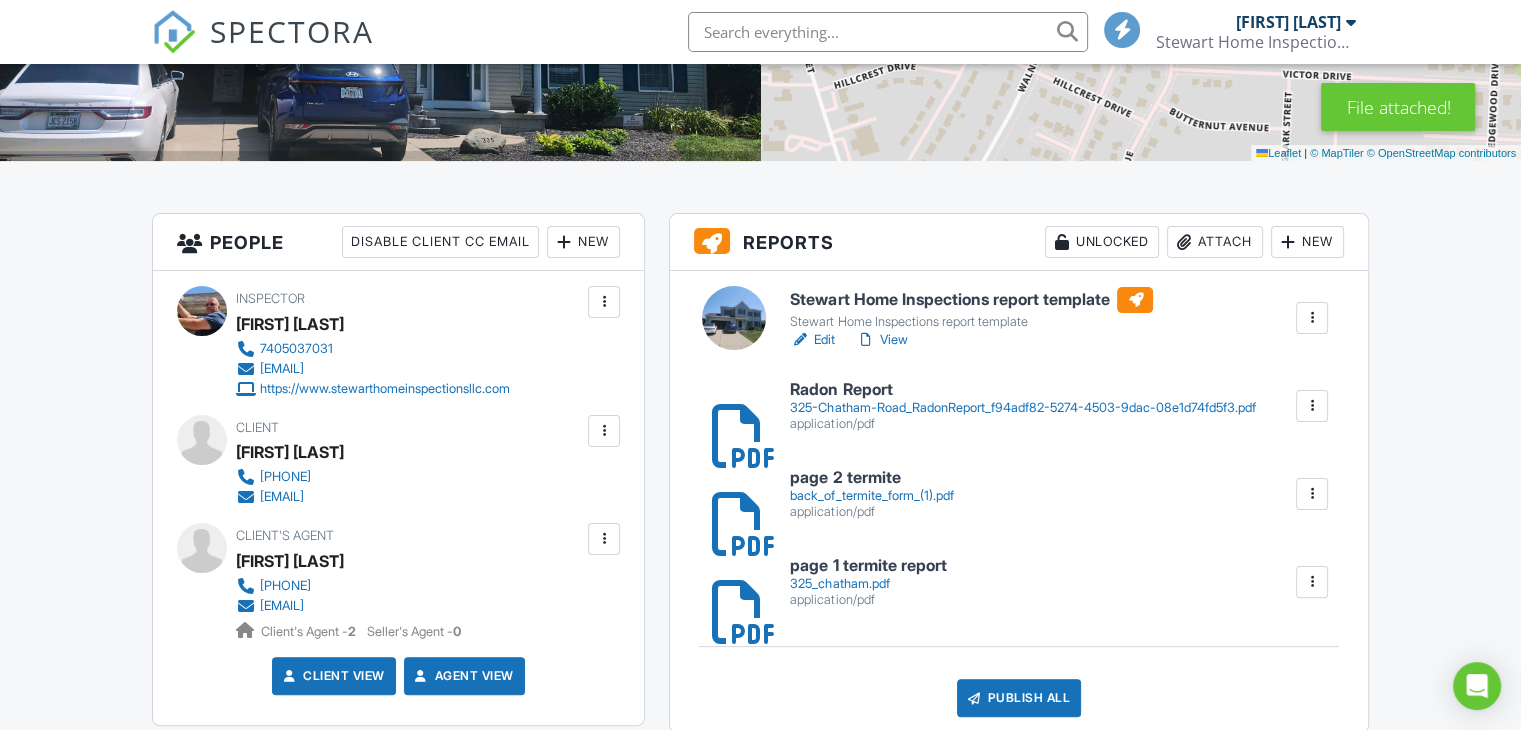 click on "Publish All" at bounding box center (1019, 698) 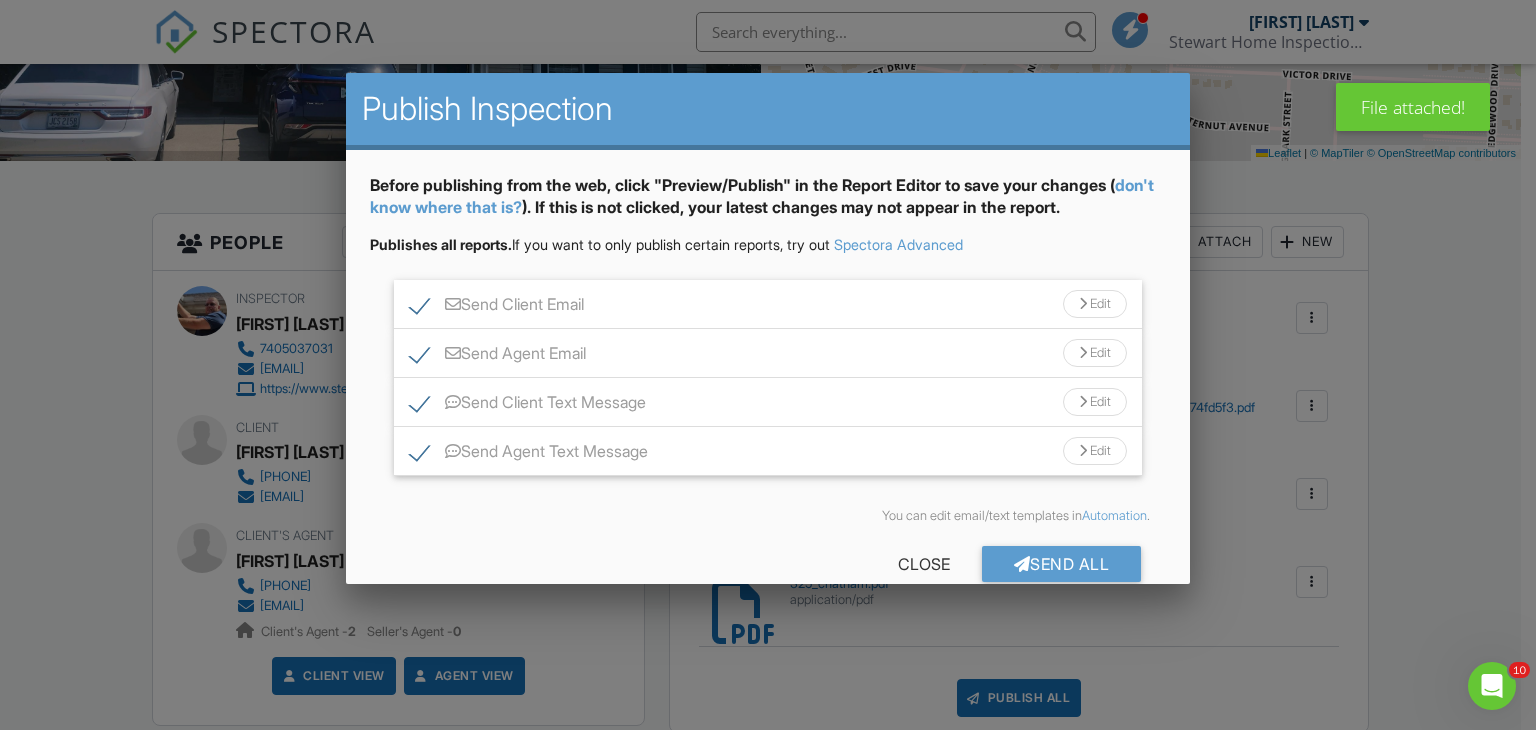 scroll, scrollTop: 0, scrollLeft: 0, axis: both 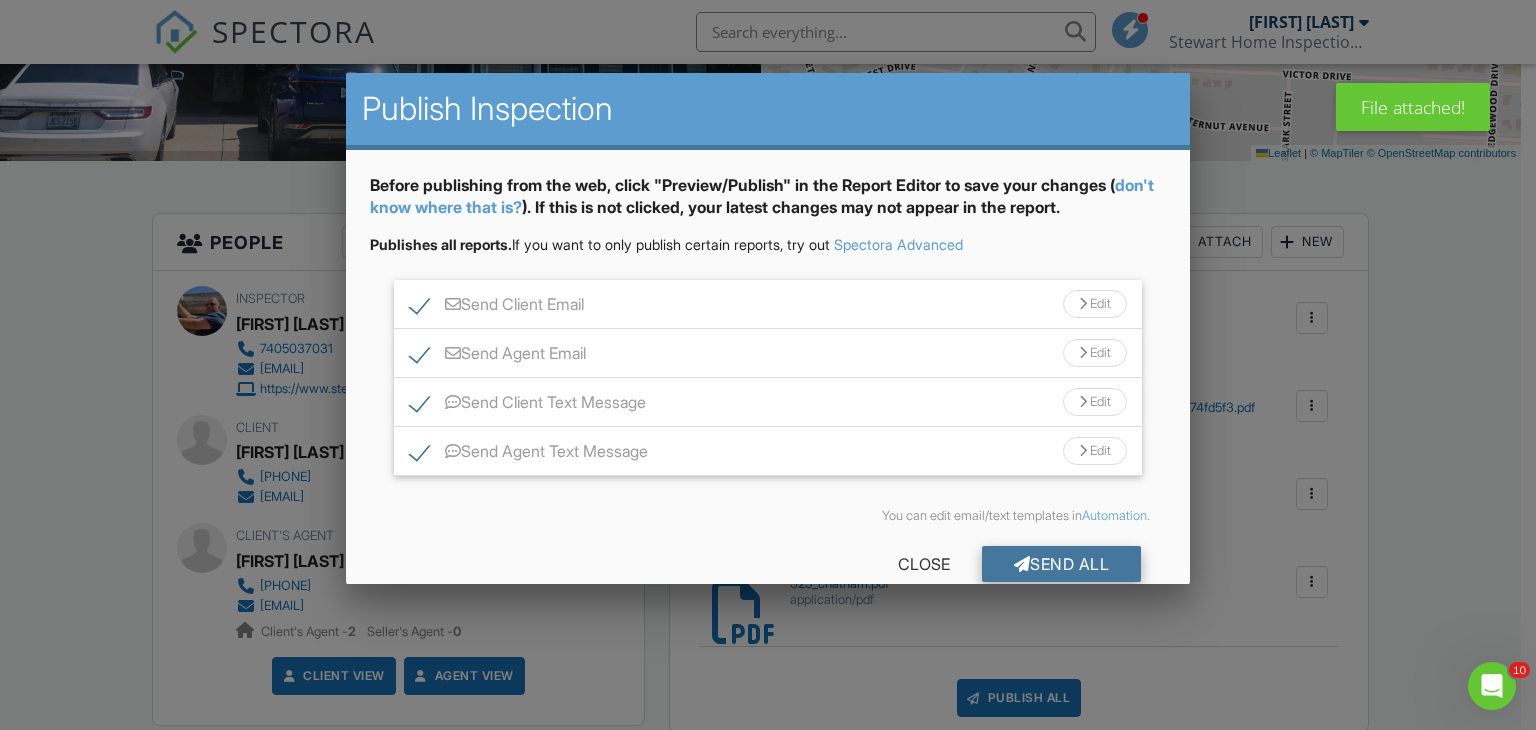 click on "Send All" at bounding box center (1062, 564) 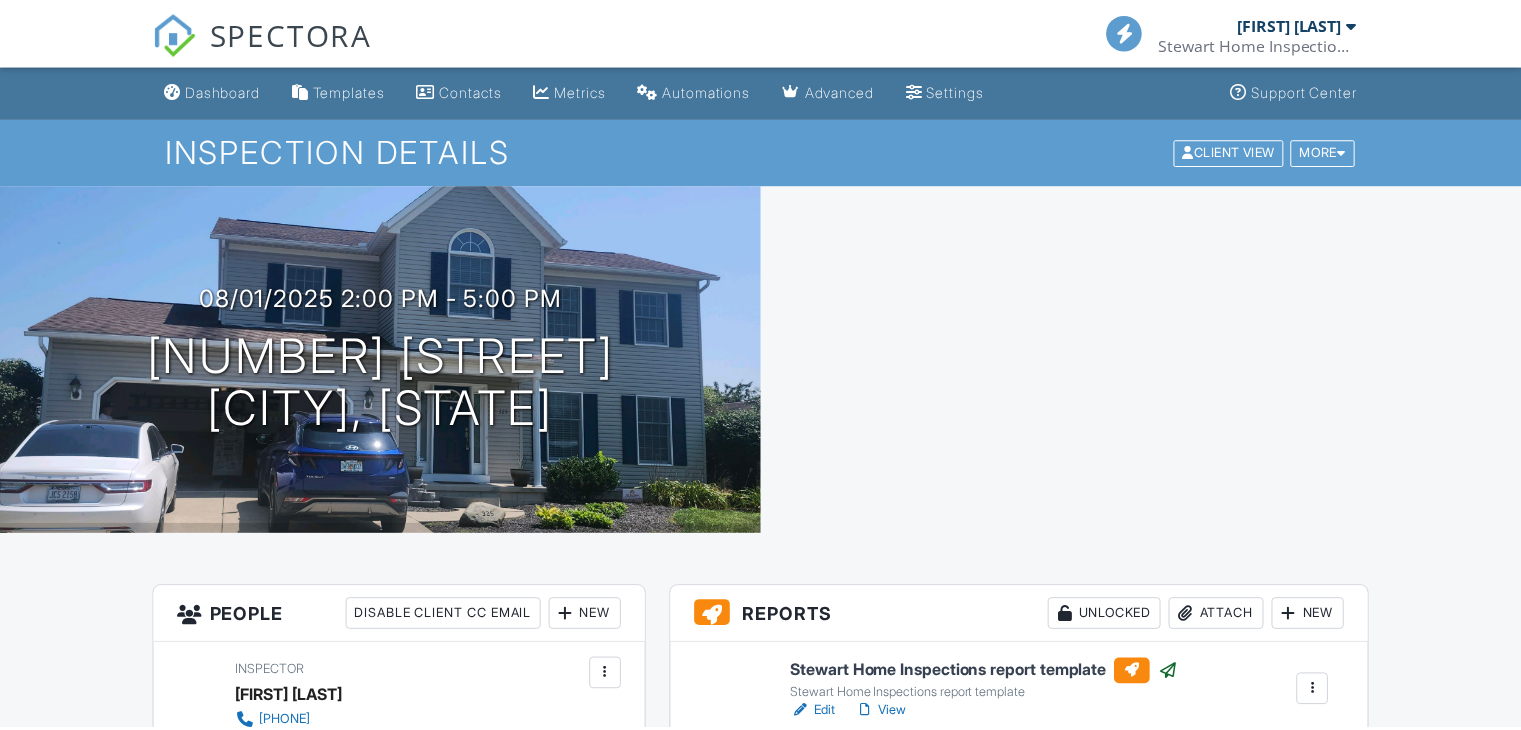 scroll, scrollTop: 376, scrollLeft: 0, axis: vertical 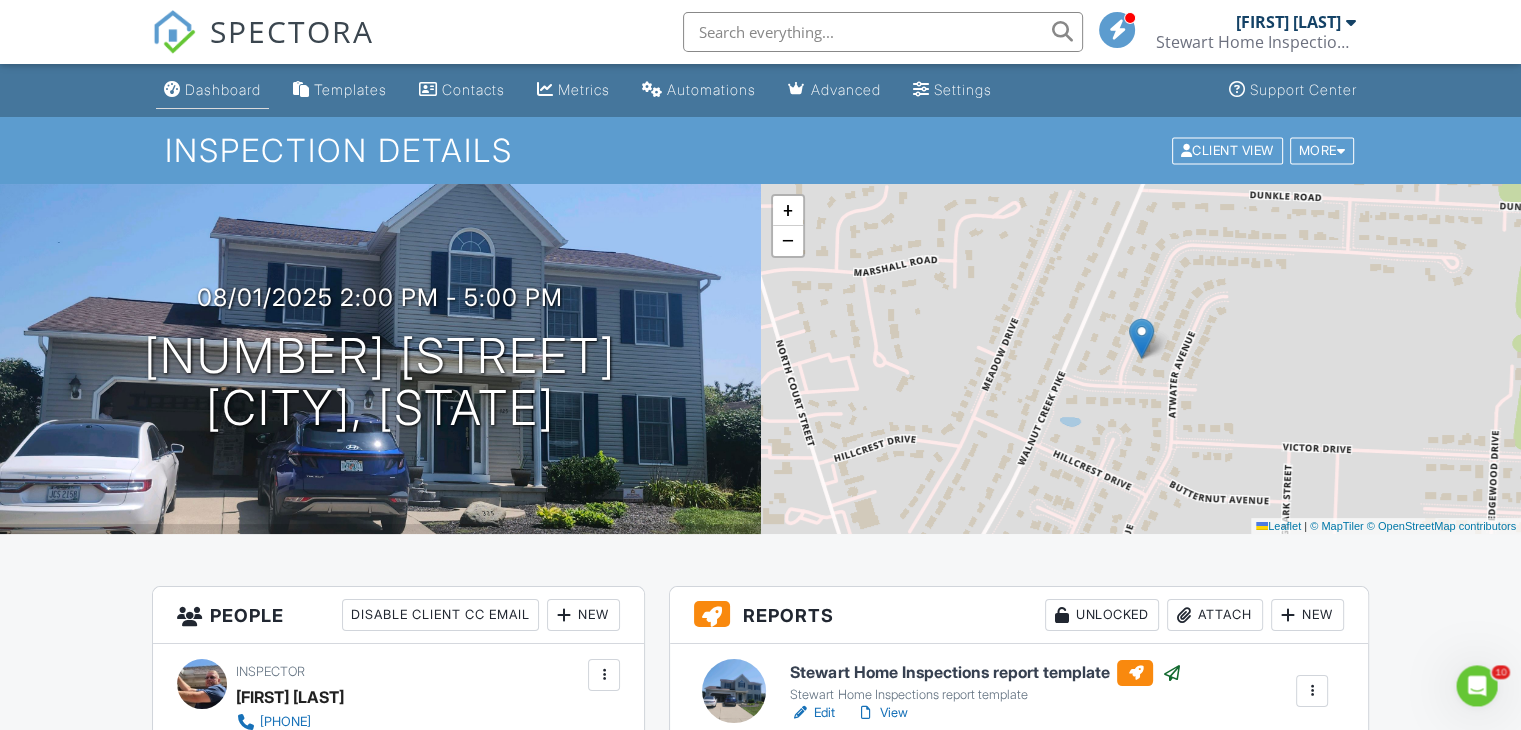 click on "Dashboard" at bounding box center (223, 89) 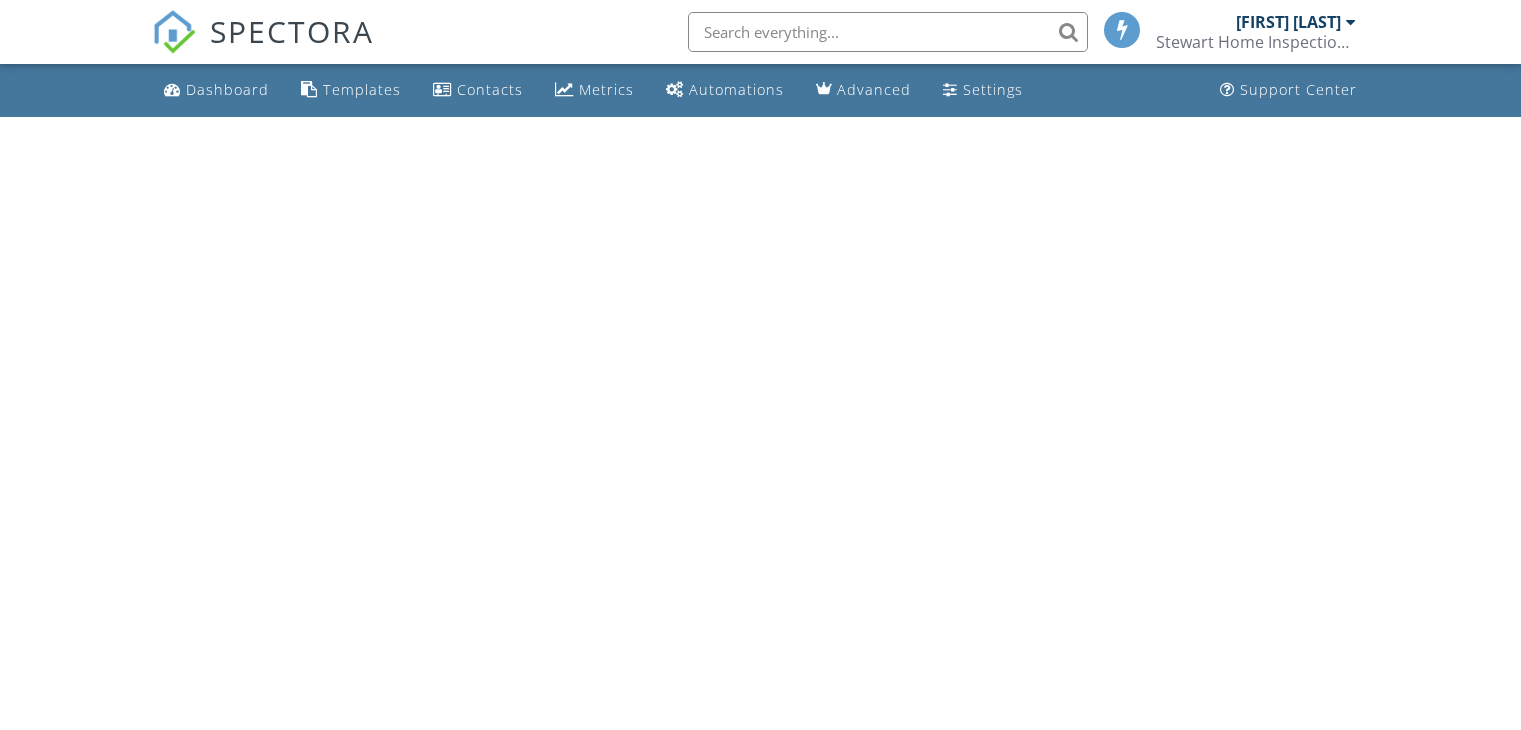 scroll, scrollTop: 0, scrollLeft: 0, axis: both 